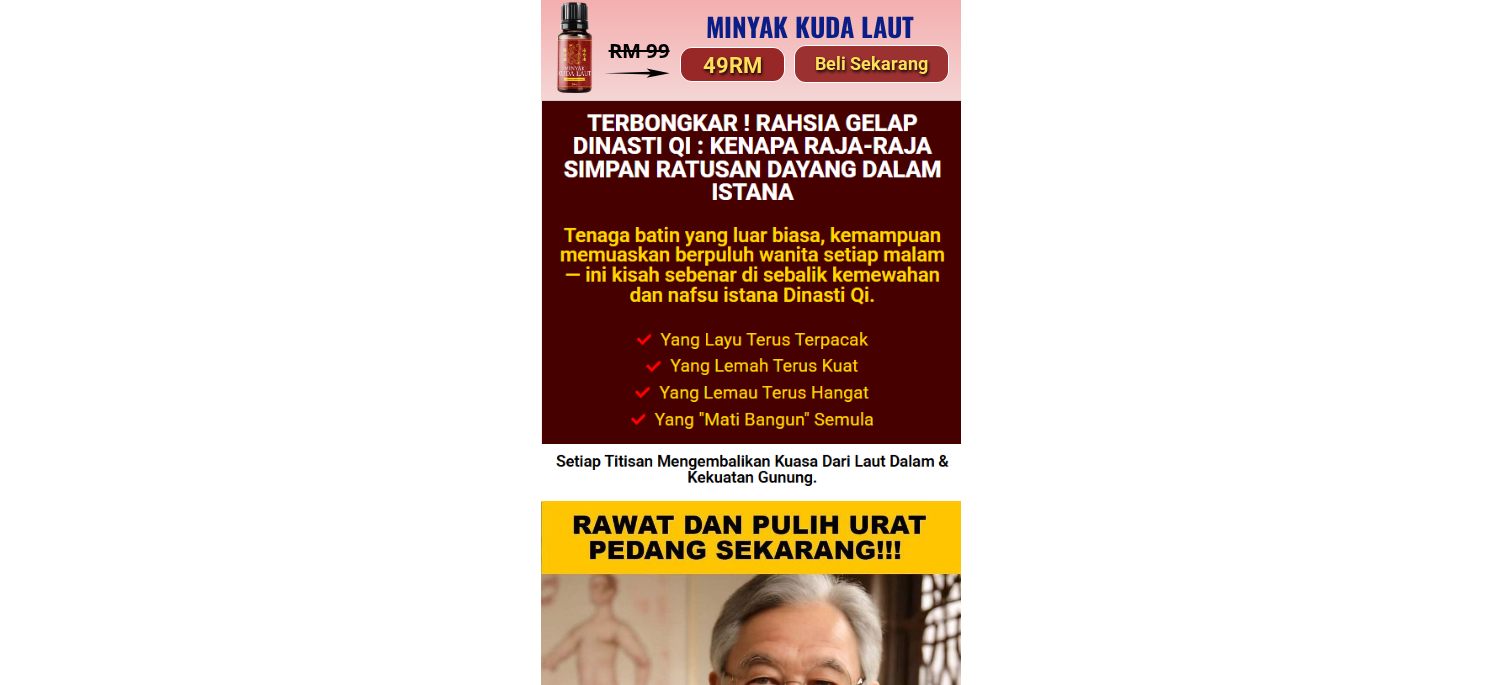 scroll, scrollTop: 0, scrollLeft: 0, axis: both 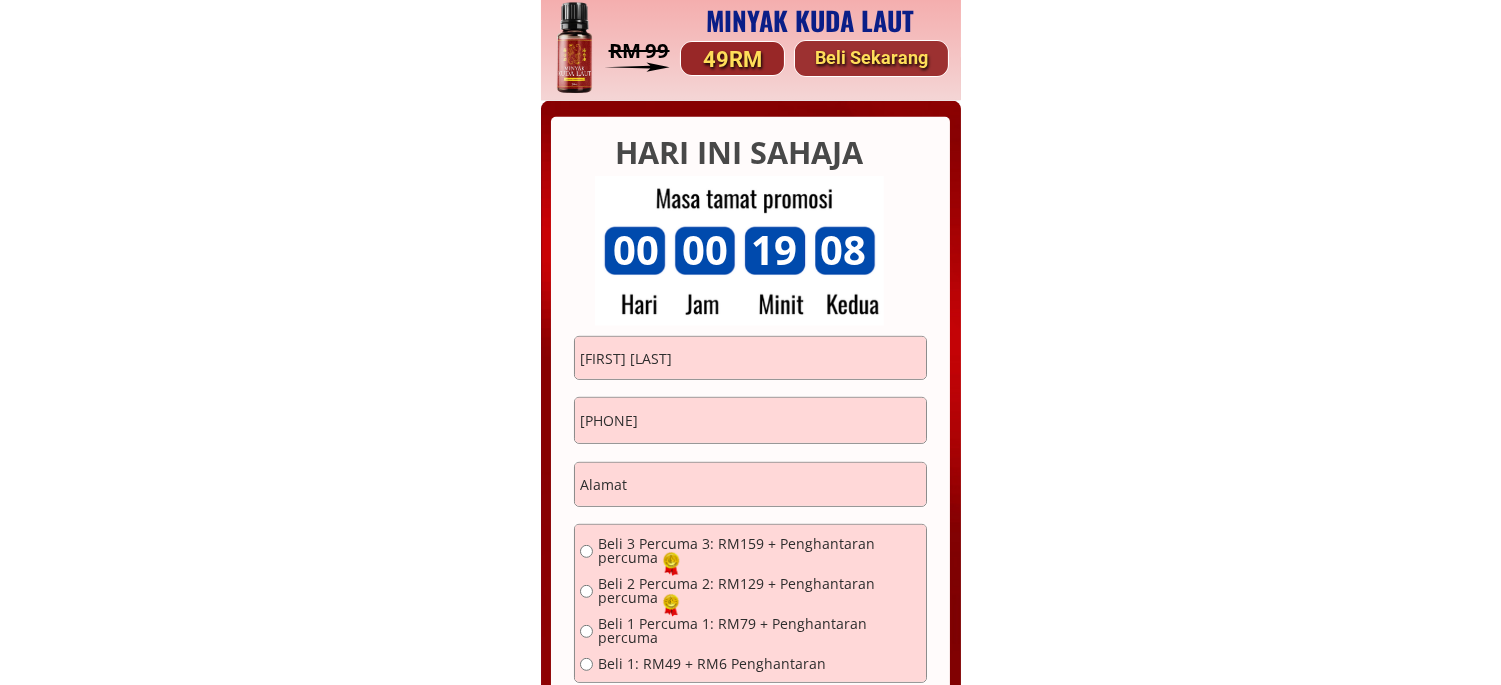 drag, startPoint x: 696, startPoint y: 430, endPoint x: 562, endPoint y: 427, distance: 134.03358 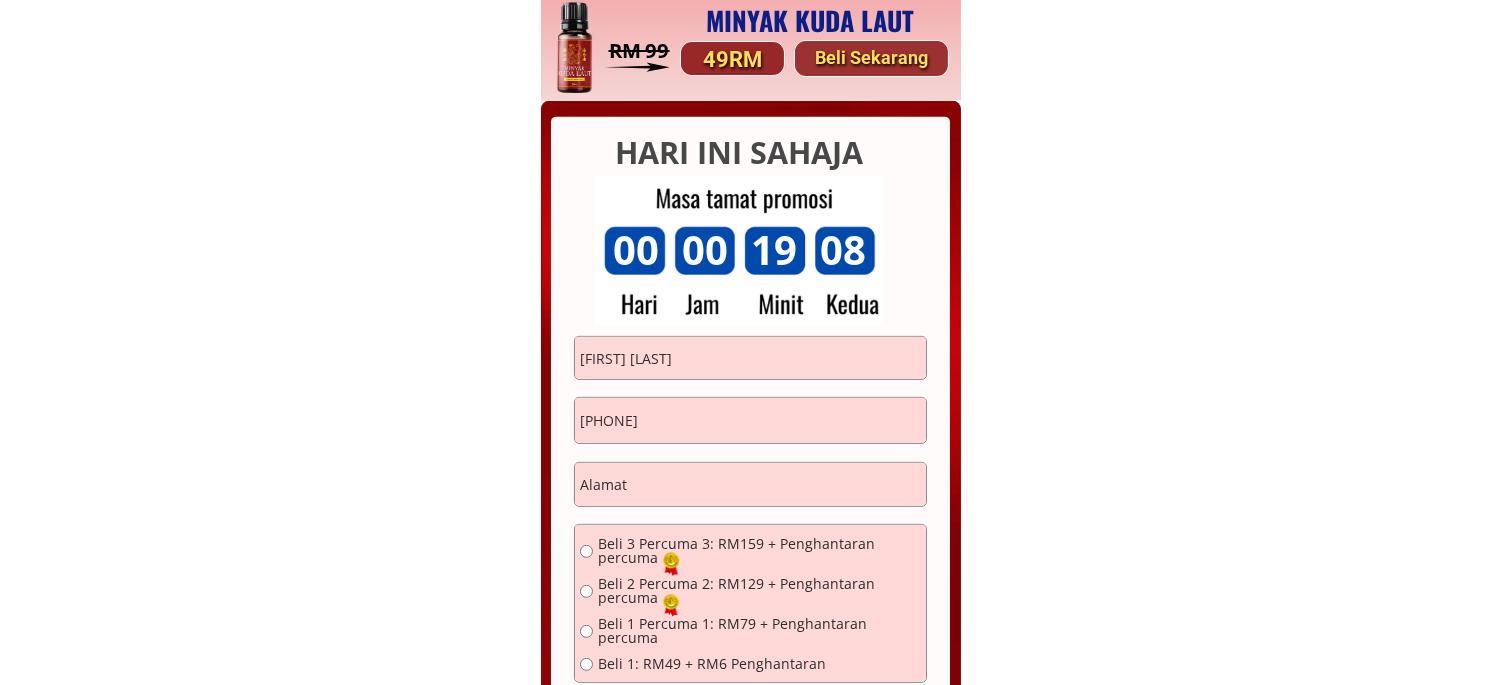 click on "HARI INI SAHAJA [FIRST] [LAST] [PHONE] TEMPAH SEKARANG Beli 3 Percuma 3: RM159 + Penghantaran percuma Beli 2 Percuma 2: RM129 + Penghantaran percuma Beli 1 Percuma 1: RM79 + Penghantaran percuma Beli 1: RM49 + RM6 Penghantaran" at bounding box center [740, 447] 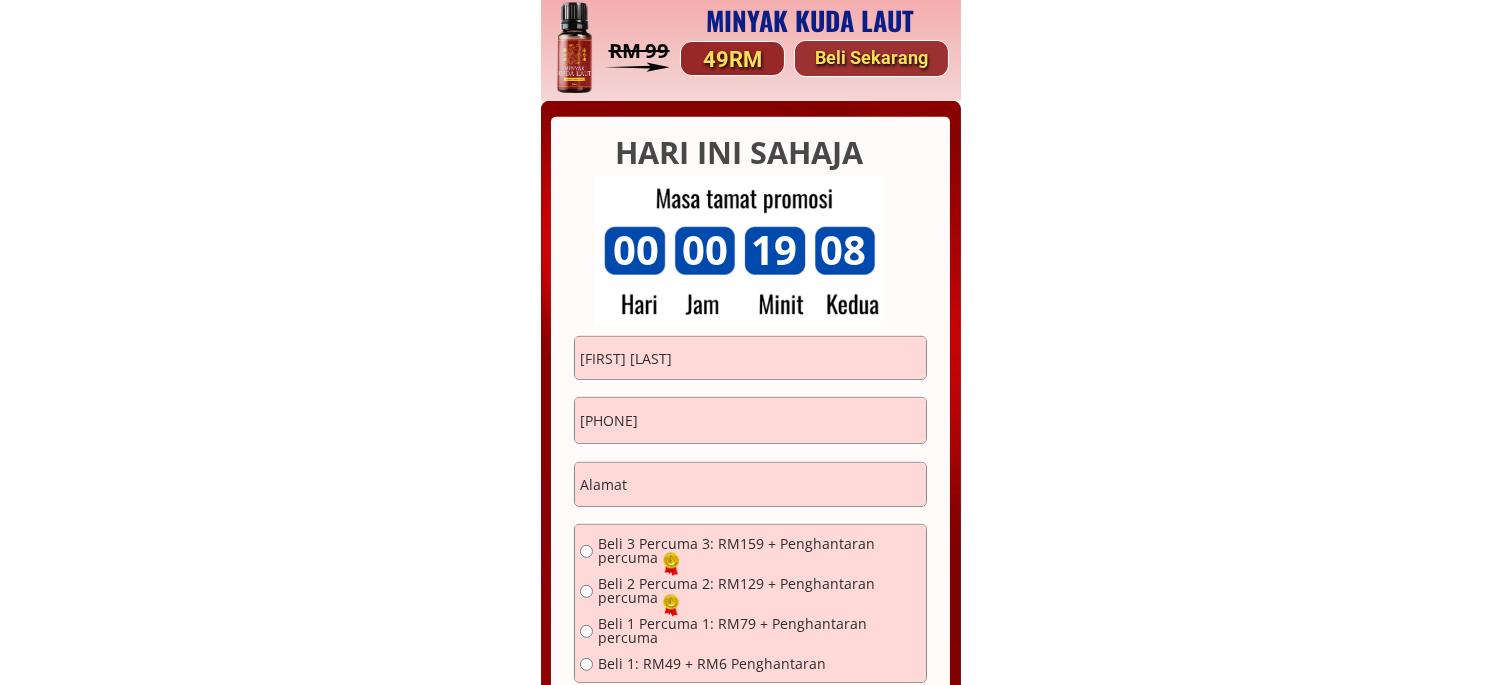 paste on "[PHONE]" 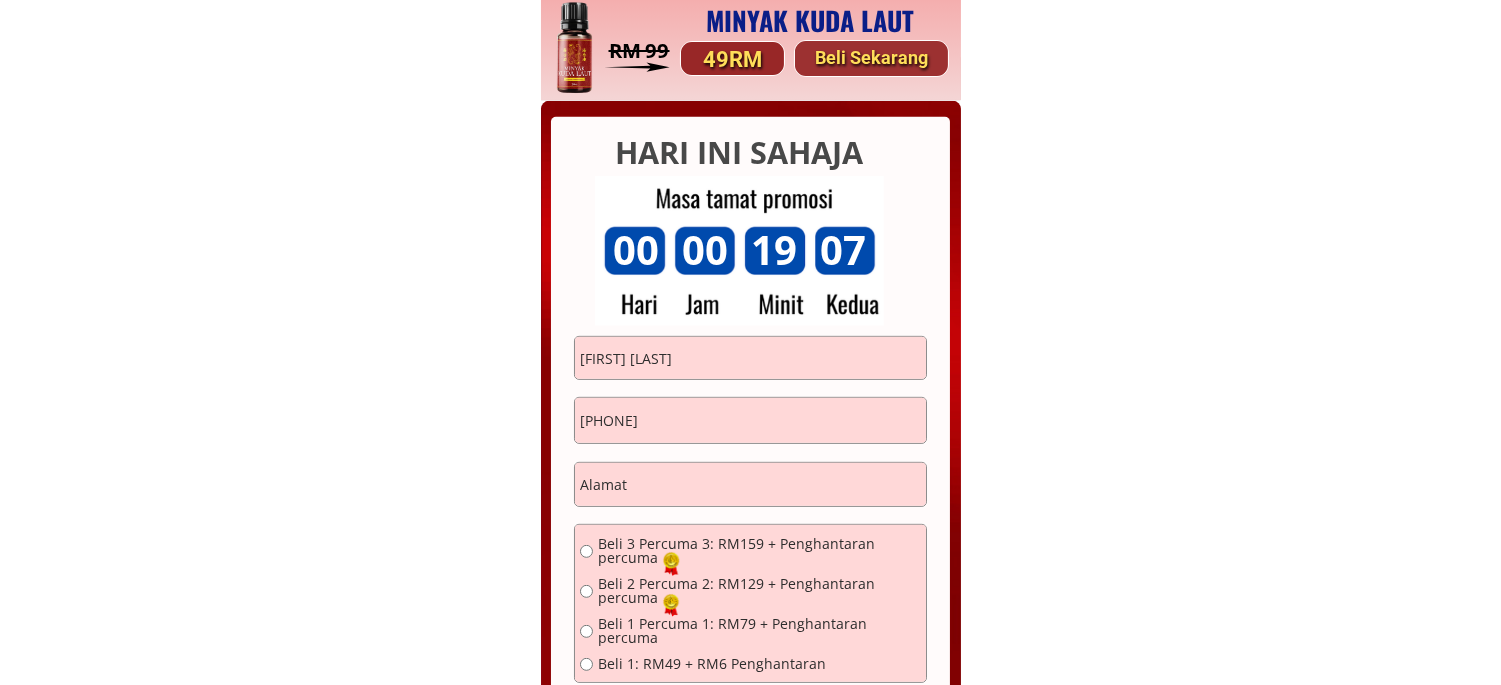 drag, startPoint x: 588, startPoint y: 421, endPoint x: 574, endPoint y: 416, distance: 14.866069 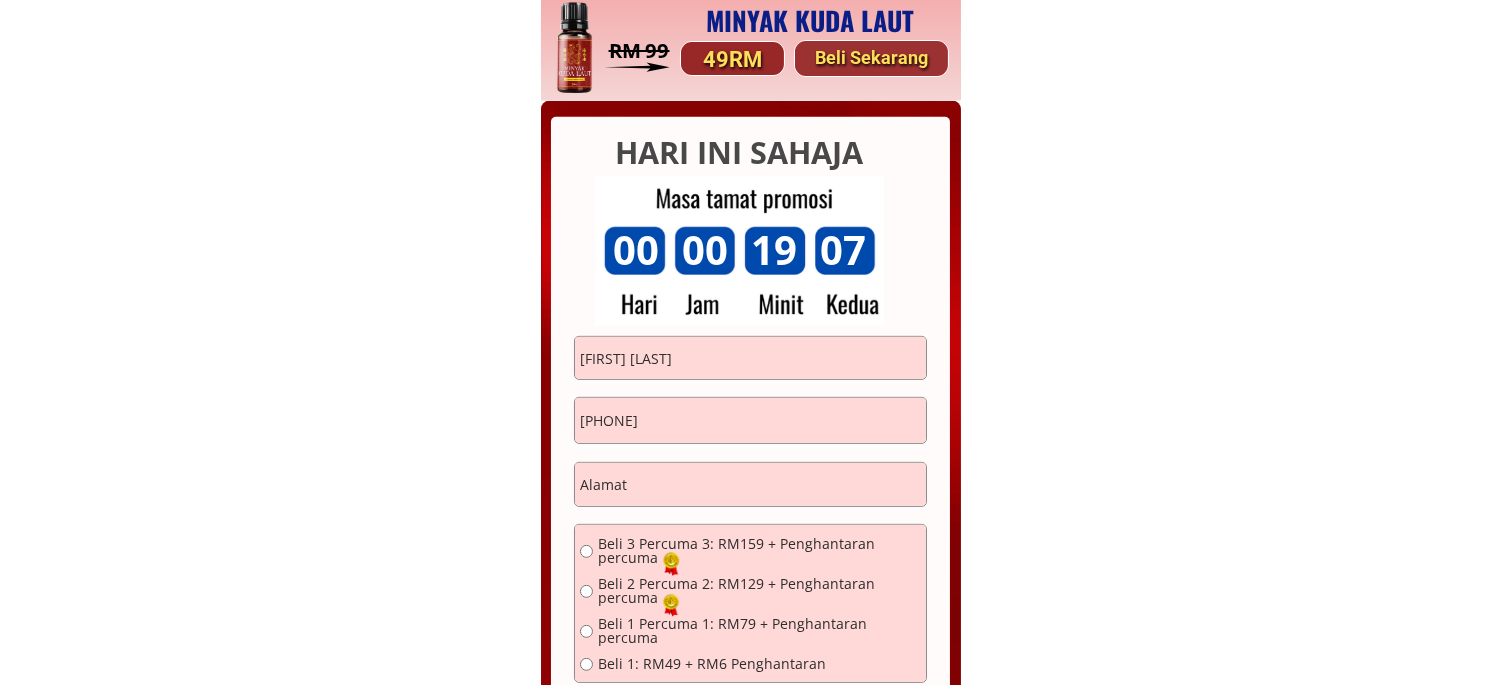 click on "[PHONE]" at bounding box center [750, 421] 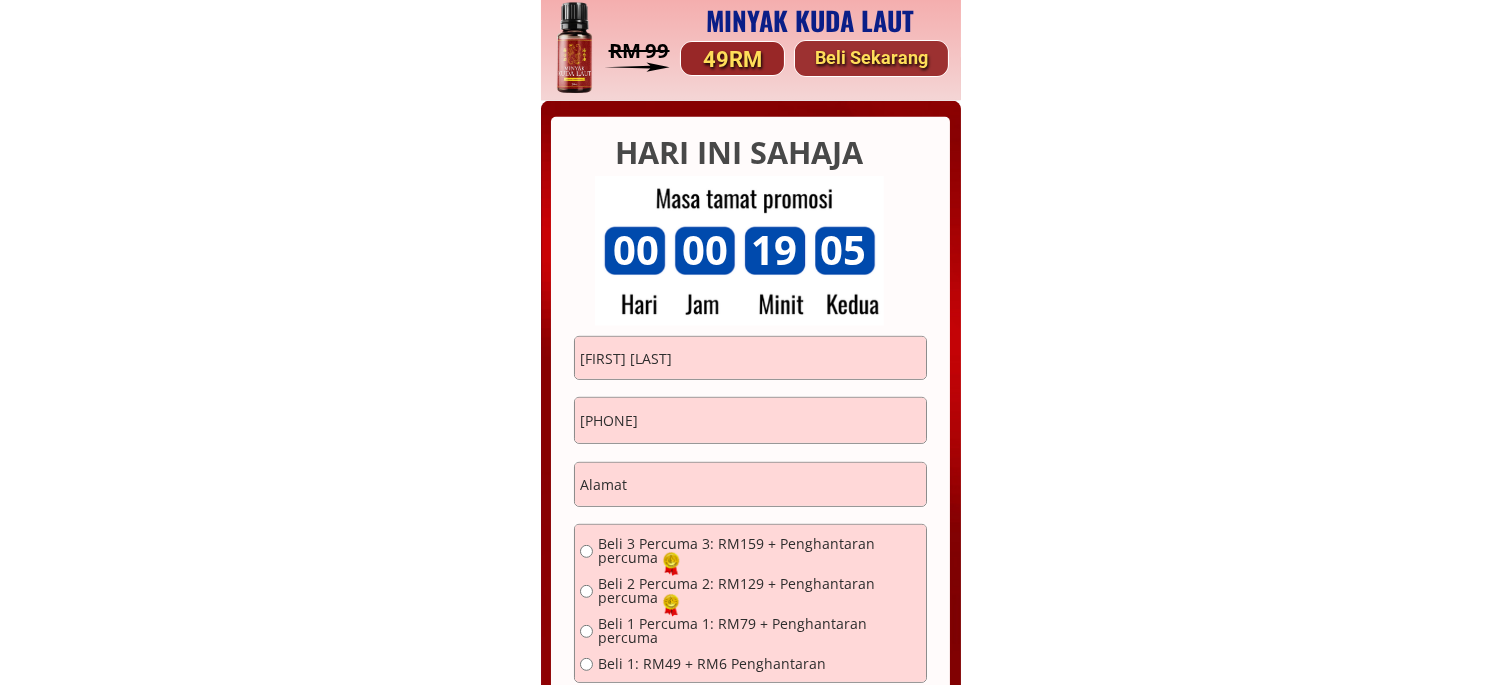 type on "[PHONE]" 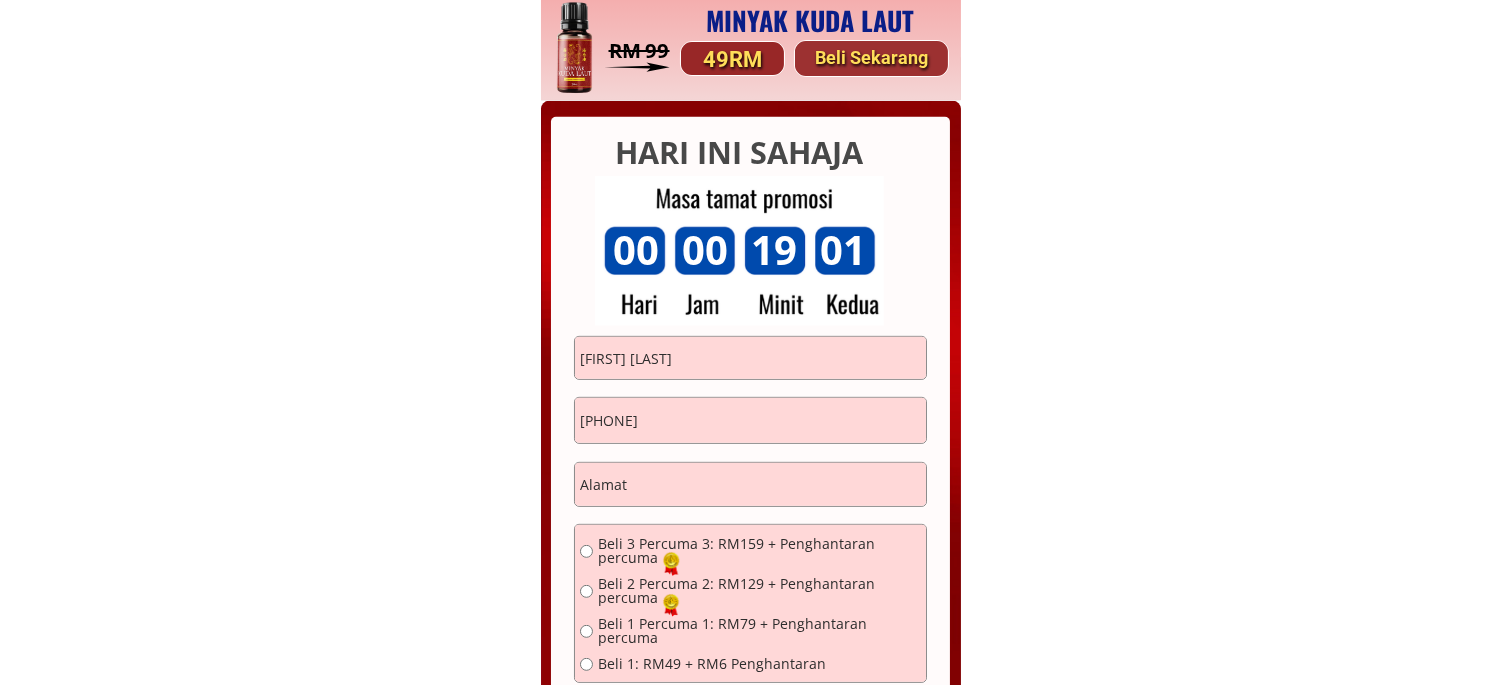 click on "[FIRST] [LAST]" at bounding box center [750, 358] 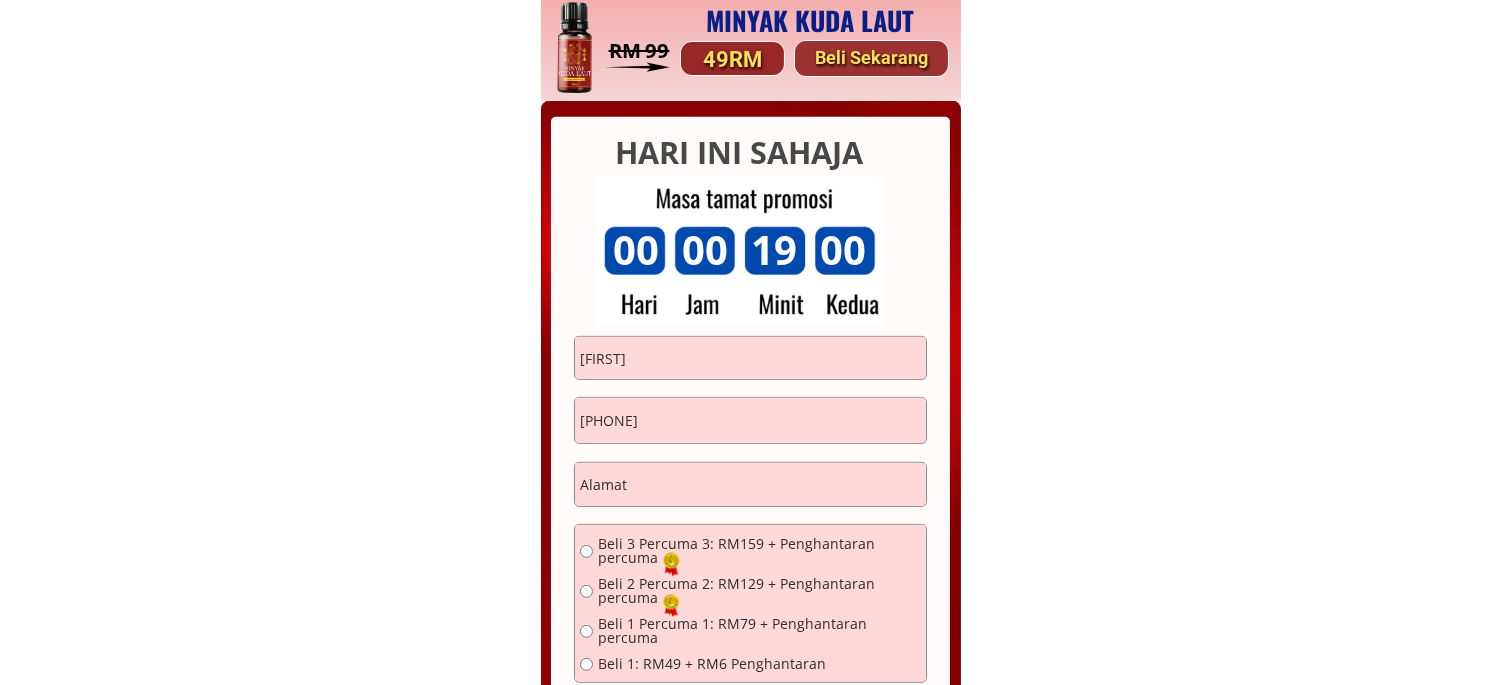 type on "[FIRST]" 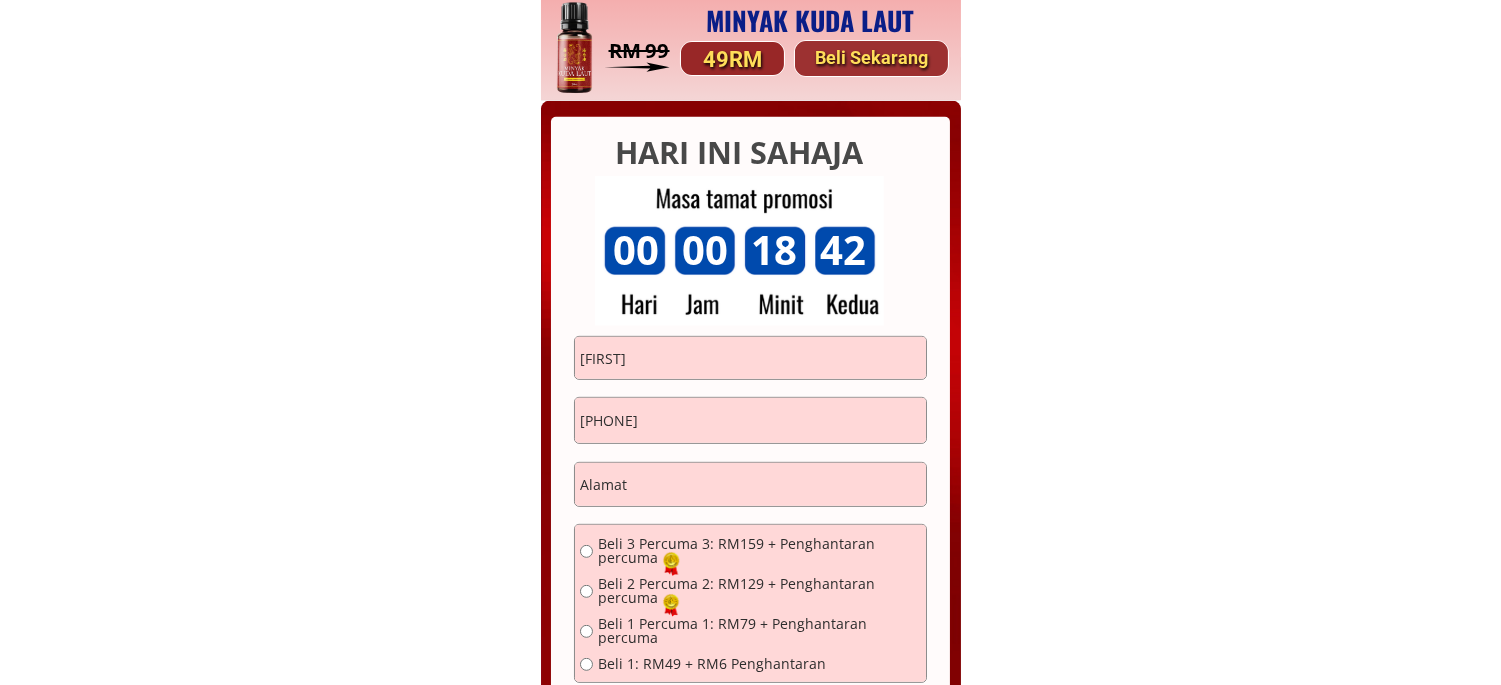 click at bounding box center [750, 485] 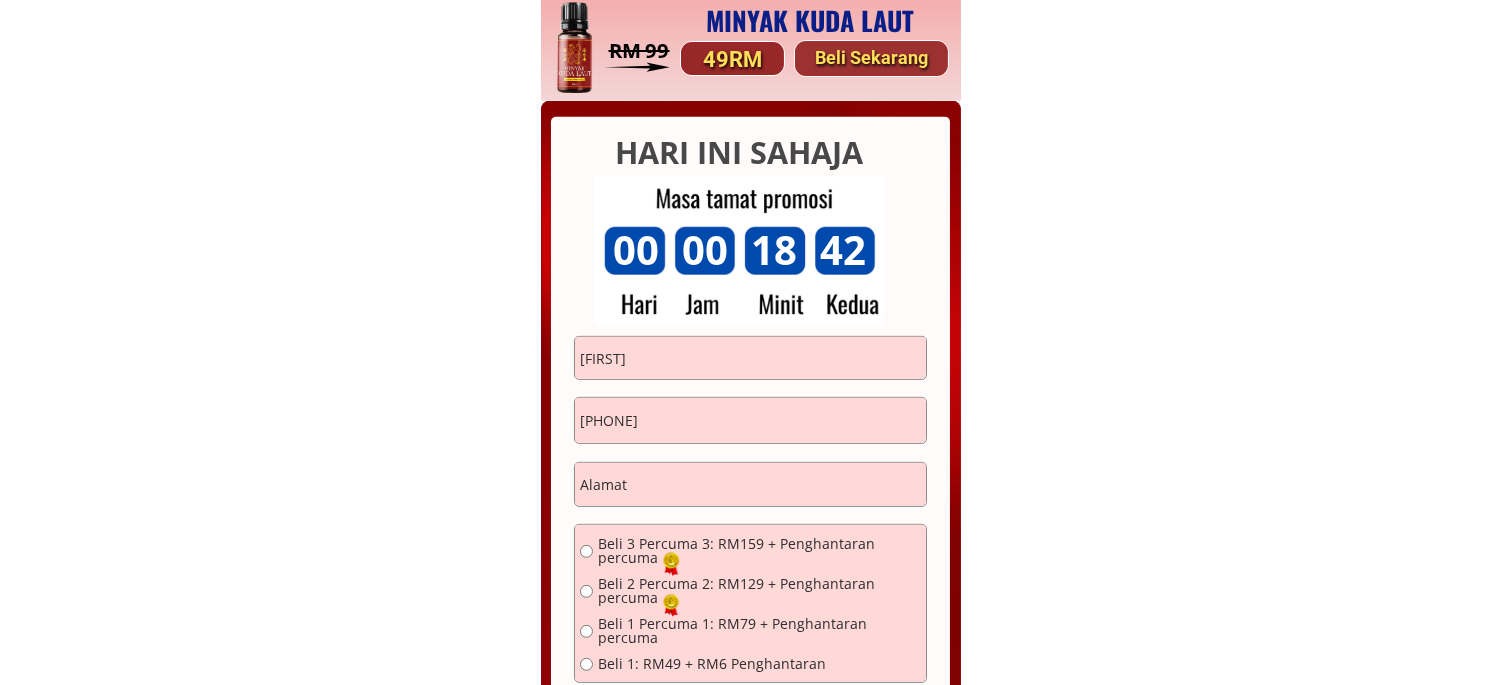 click at bounding box center [750, 485] 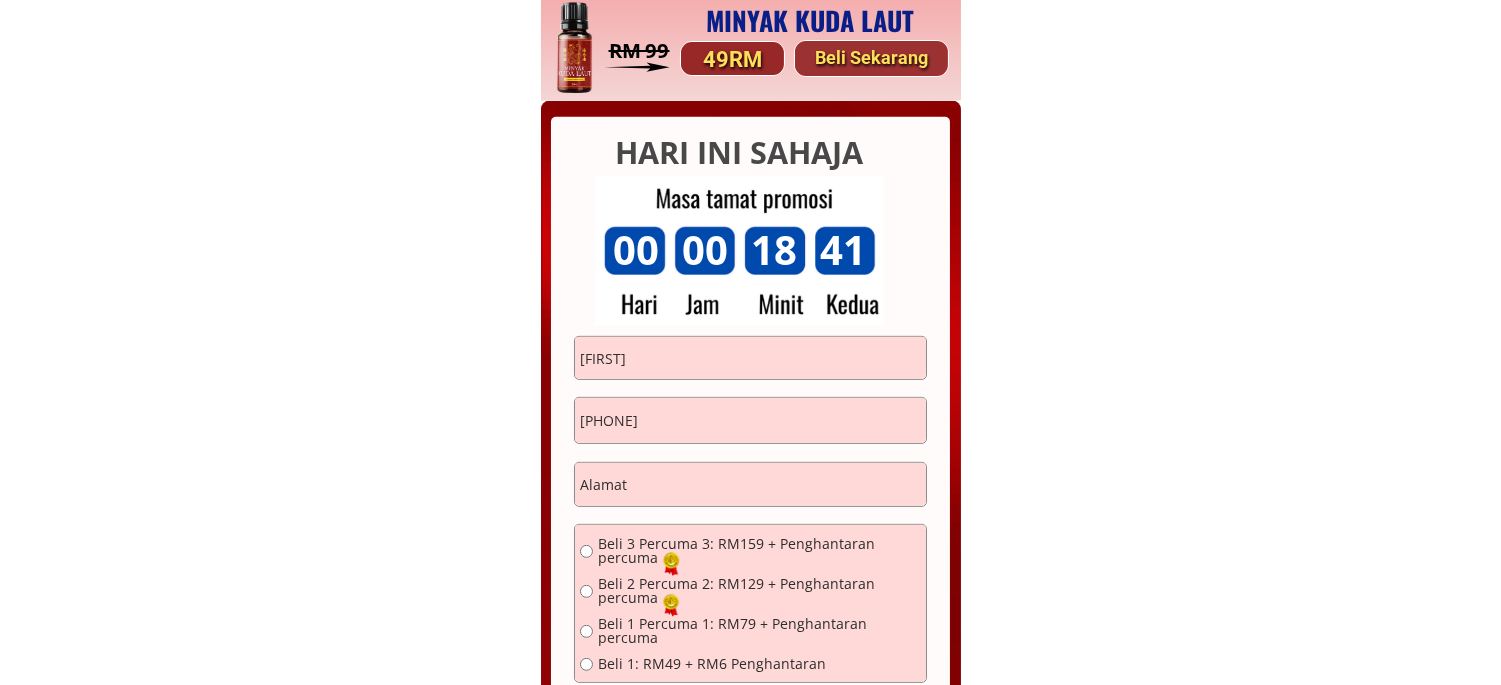 paste on "[FULL_NAME] [POSTAL_CODE], [STREET_NAME] [NUMBER], [DISTRICT], [ROAD_NAME], [POSTAL_CODE] [CITY], [STATE]" 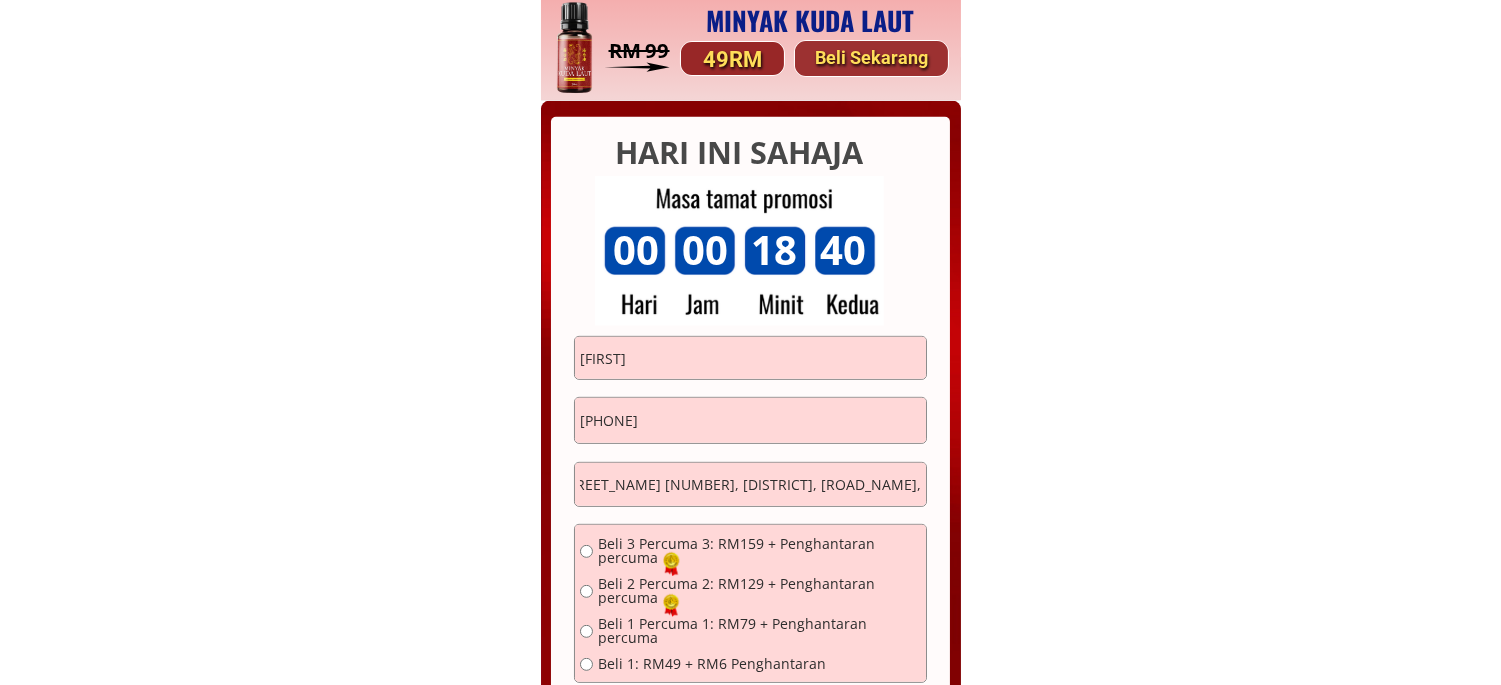 drag, startPoint x: 643, startPoint y: 484, endPoint x: 532, endPoint y: 478, distance: 111.16204 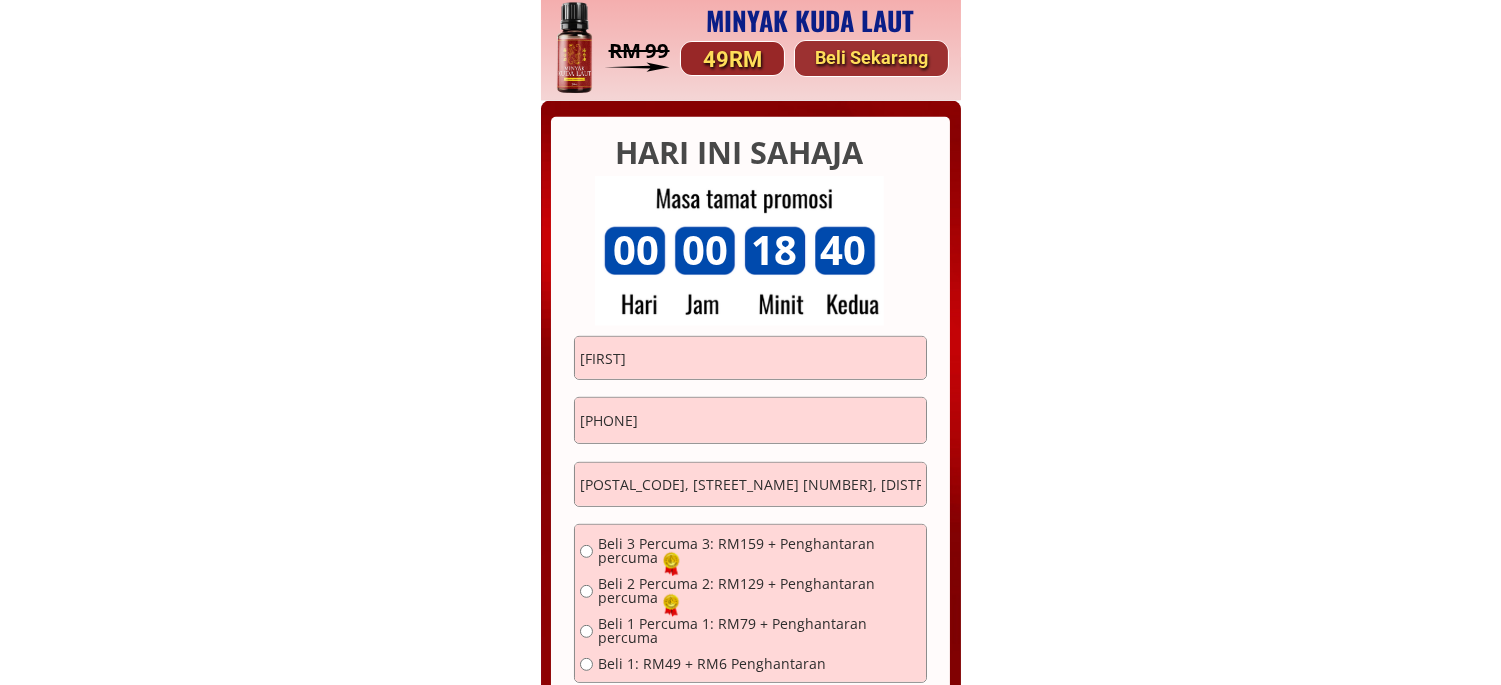 click on "[FULL_NAME] [POSTAL_CODE], [STREET_NAME] [NUMBER], [DISTRICT], [ROAD_NAME], [POSTAL_CODE] [CITY], [STATE]" at bounding box center (750, 485) 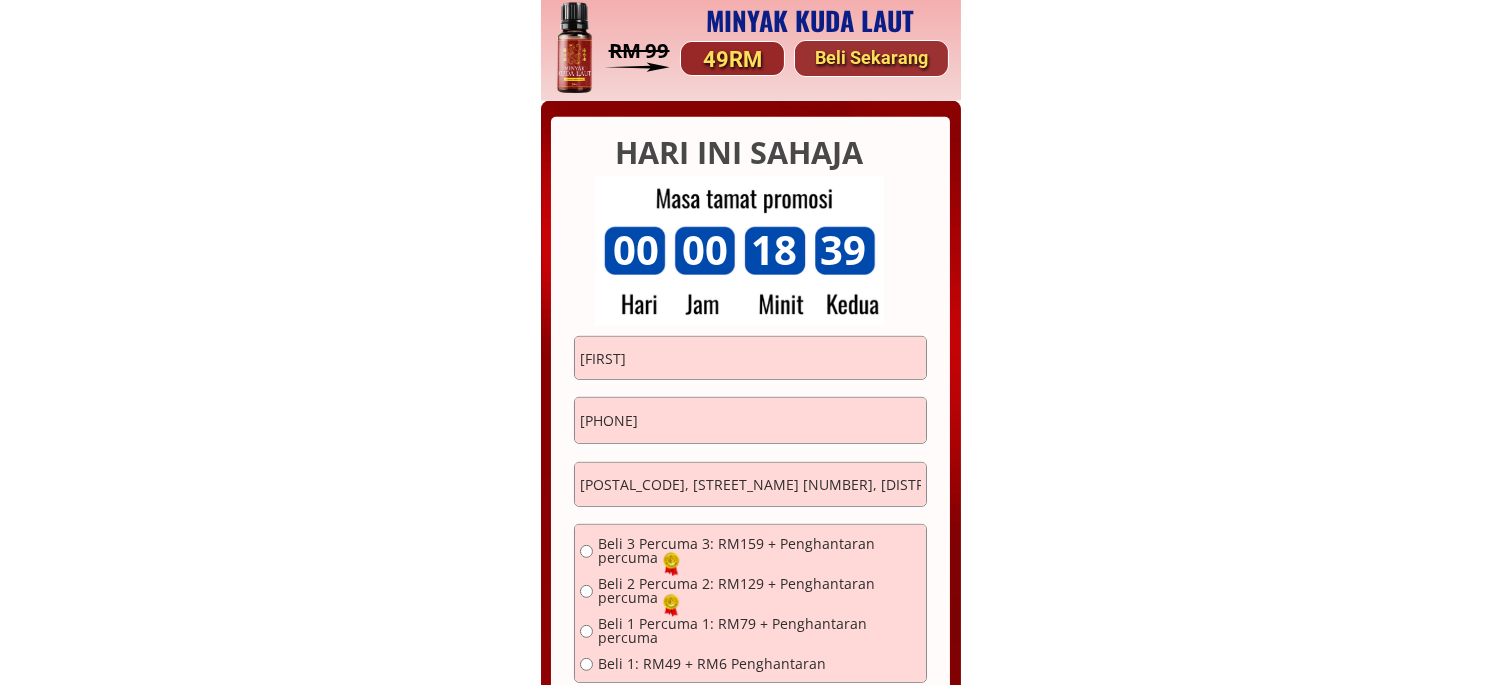 scroll, scrollTop: 0, scrollLeft: 0, axis: both 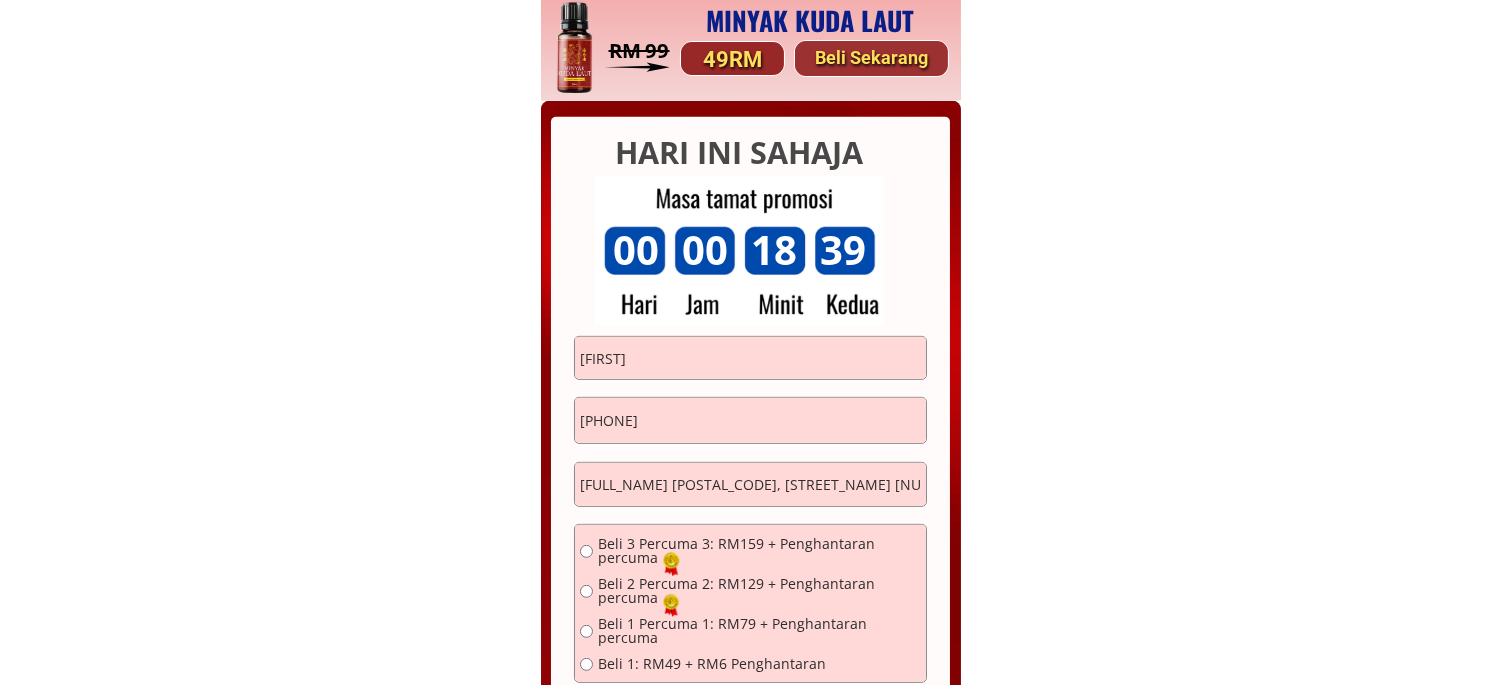 drag, startPoint x: 660, startPoint y: 485, endPoint x: 556, endPoint y: 481, distance: 104.0769 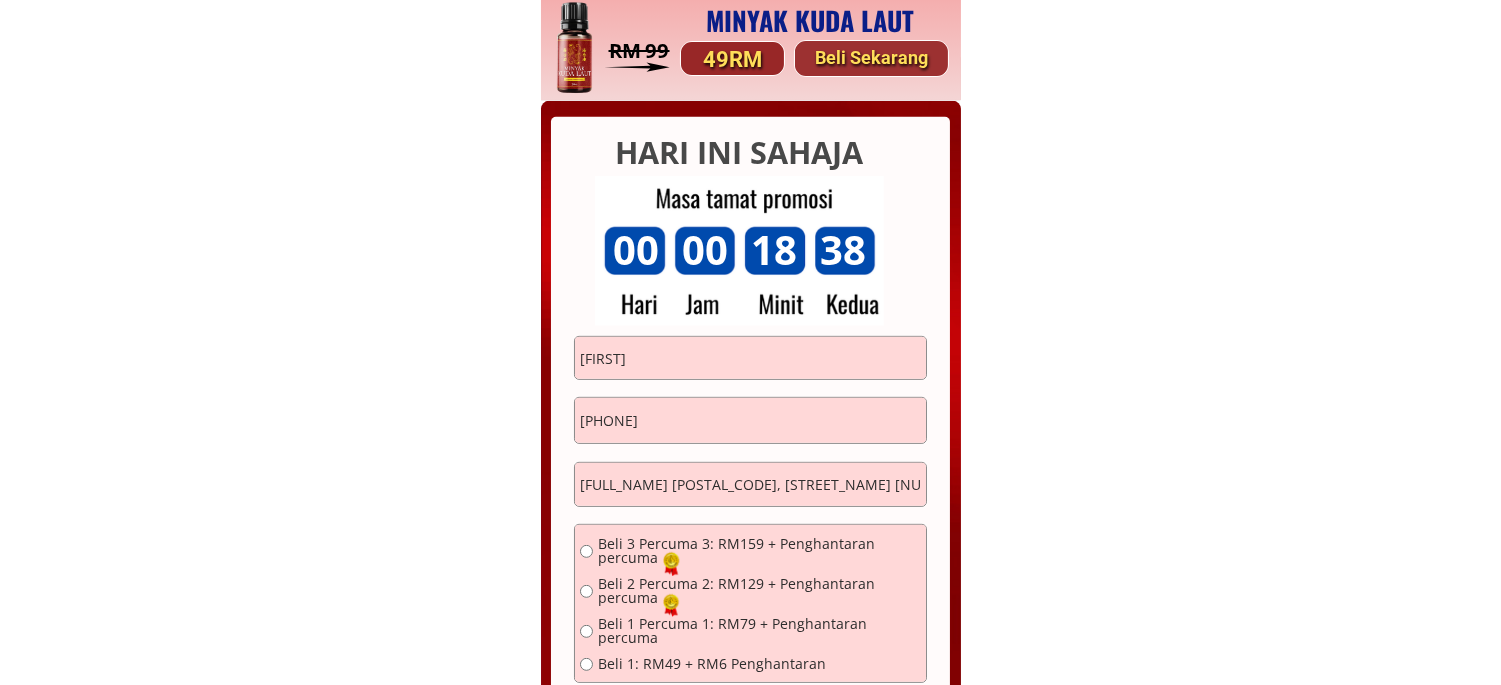 click on "[FULL_NAME] [POSTAL_CODE], [STREET_NAME] [NUMBER], [DISTRICT], [ROAD_NAME], [POSTAL_CODE] [CITY], [STATE]" at bounding box center [750, 485] 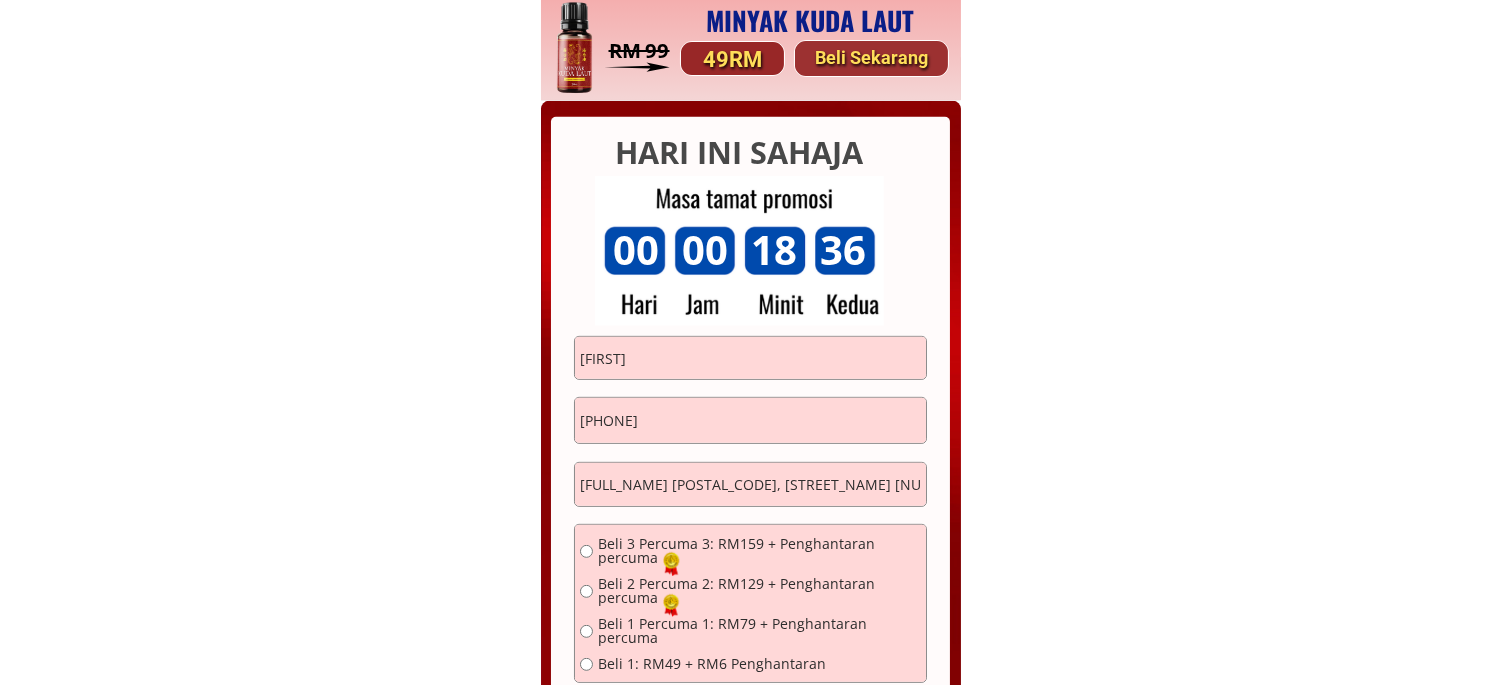 click on "[FULL_NAME] [POSTAL_CODE], [STREET_NAME] [NUMBER], [DISTRICT], [ROAD_NAME], [POSTAL_CODE] [CITY], [STATE]" at bounding box center [750, 485] 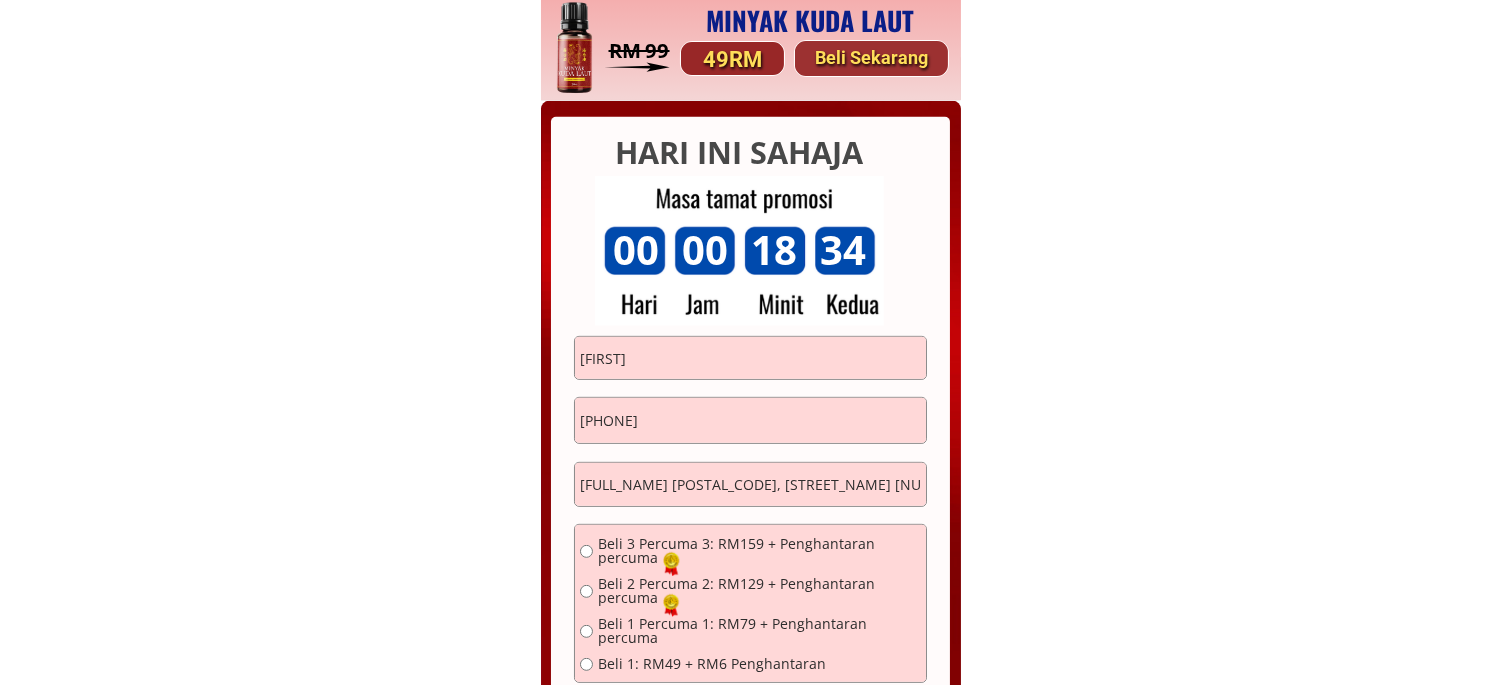 drag, startPoint x: 598, startPoint y: 484, endPoint x: 710, endPoint y: 492, distance: 112.28535 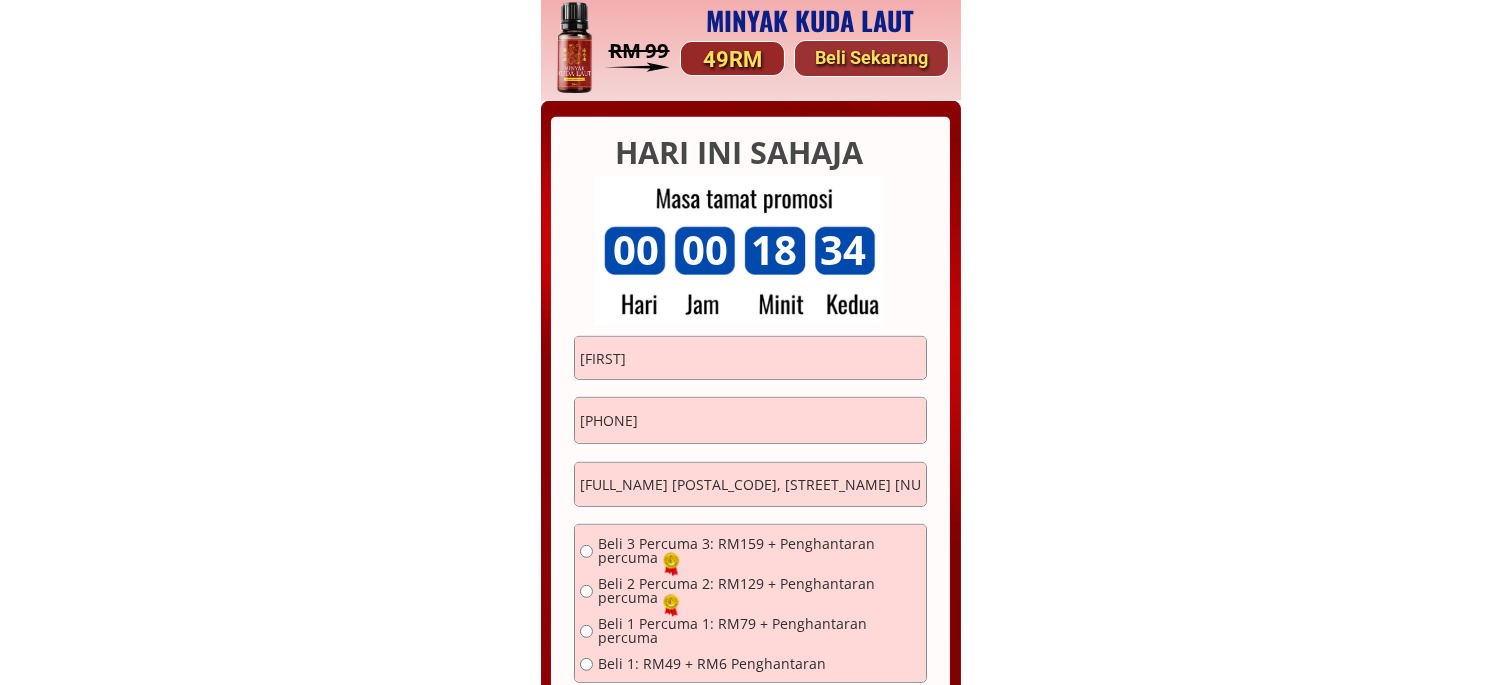 click on "[FULL_NAME] [POSTAL_CODE], [STREET_NAME] [NUMBER], [DISTRICT], [ROAD_NAME], [POSTAL_CODE] [CITY], [STATE]" at bounding box center (750, 485) 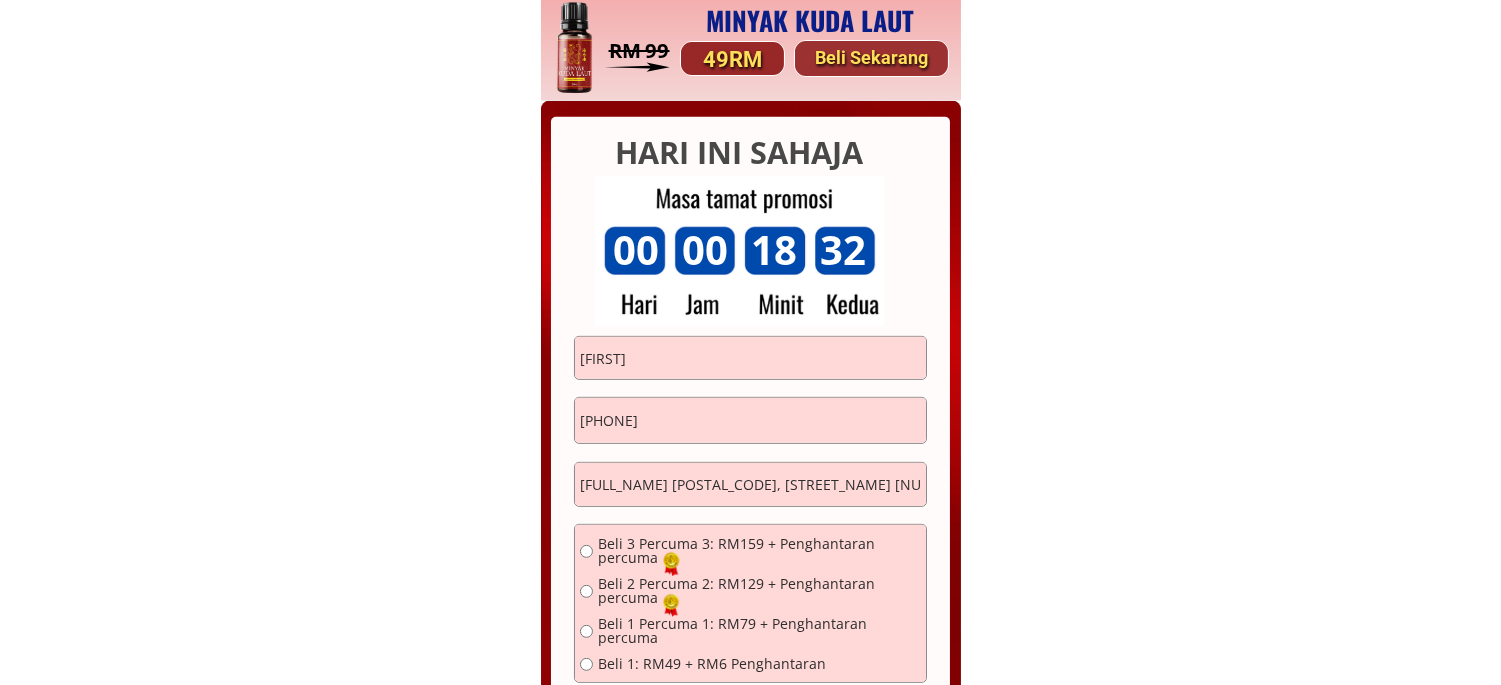 drag, startPoint x: 738, startPoint y: 486, endPoint x: 561, endPoint y: 490, distance: 177.0452 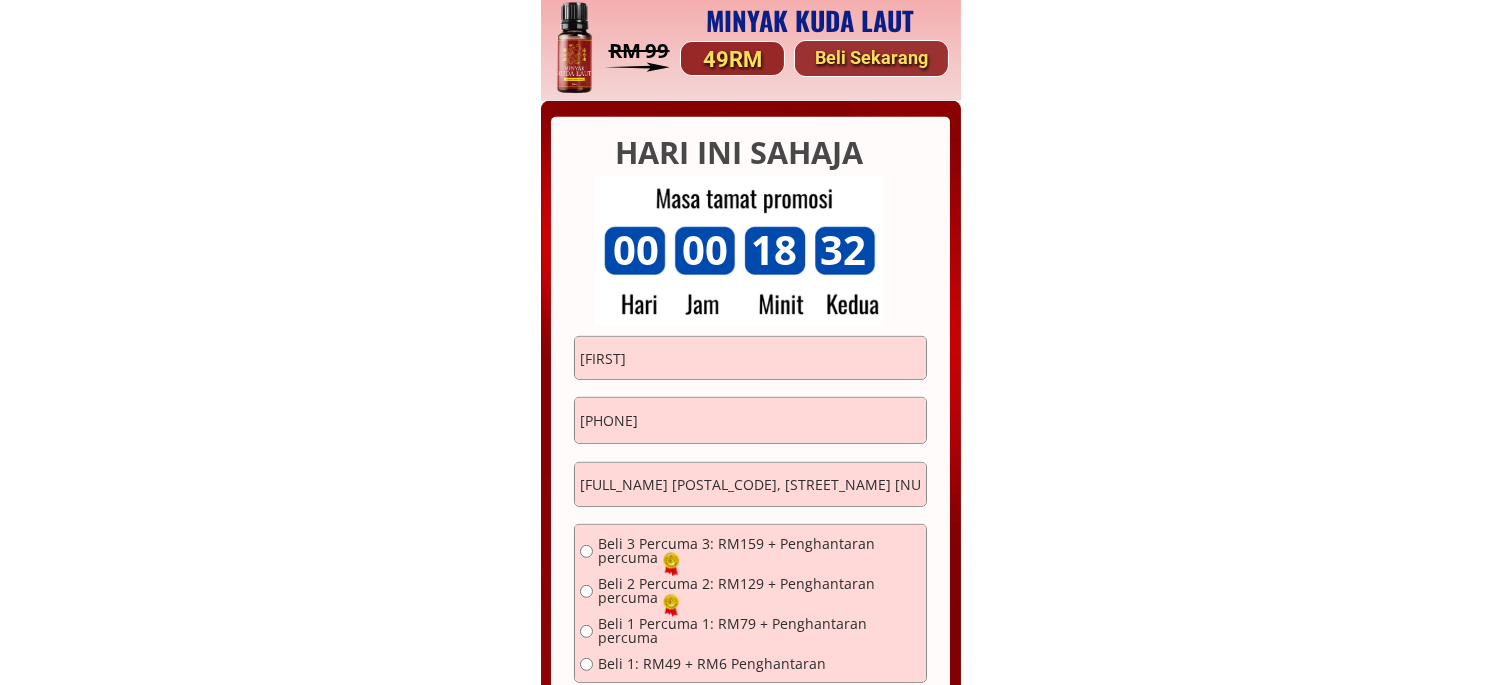 click on "HARI INI SAHAJA [FIRST] [PHONE] TEMPAH SEKARANG [FULL_NAME] [POSTAL_CODE], [STREET_NAME] [NUMBER], [DISTRICT], [ROAD_NAME], [POSTAL_CODE] [CITY], [STATE] Beli 3 Percuma 3: RM159 + Penghantaran percuma Beli 2 Percuma 2: RM129 + Penghantaran percuma Beli 1 Percuma 1: RM79 + Penghantaran percuma Beli 1: RM49 + RM6 Penghantaran" at bounding box center (740, 447) 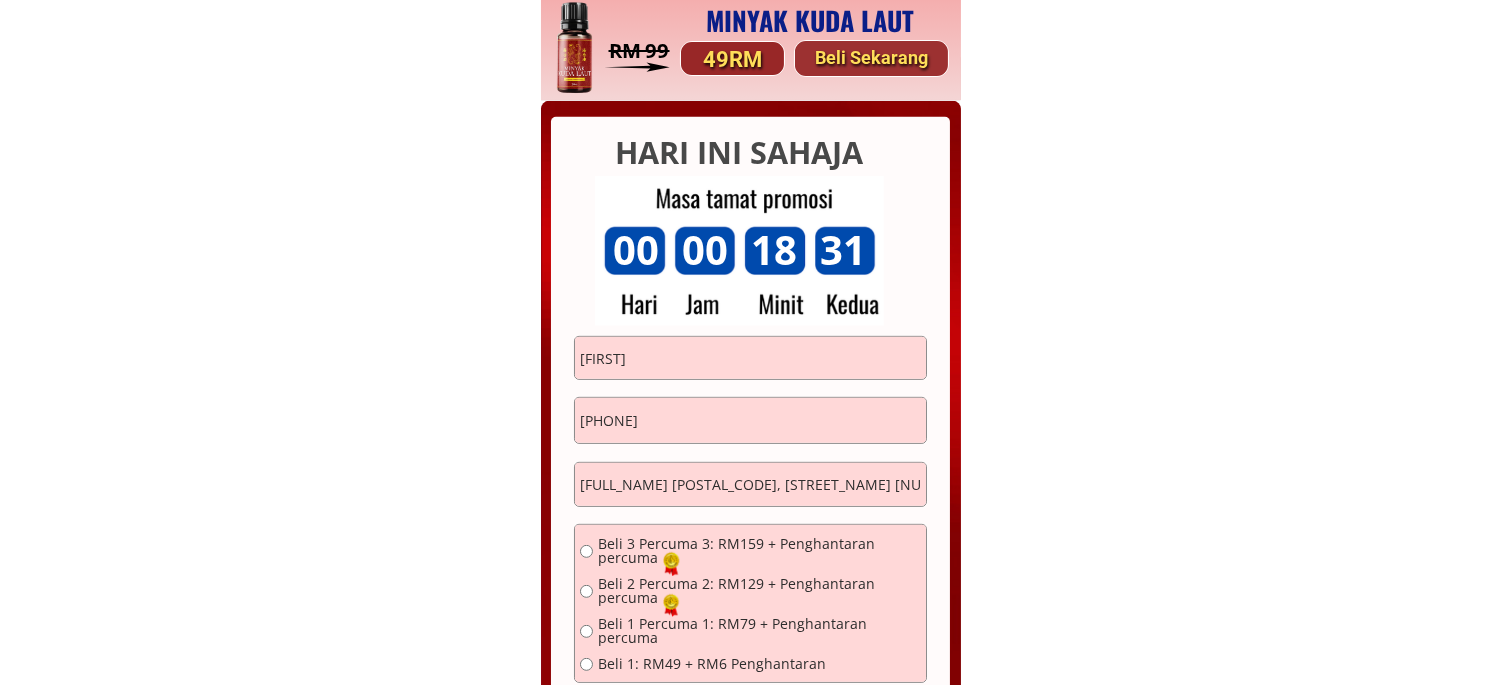 click on "[FULL_NAME] [POSTAL_CODE], [STREET_NAME] [NUMBER], [DISTRICT], [ROAD_NAME], [POSTAL_CODE] [CITY], [STATE]" at bounding box center (750, 485) 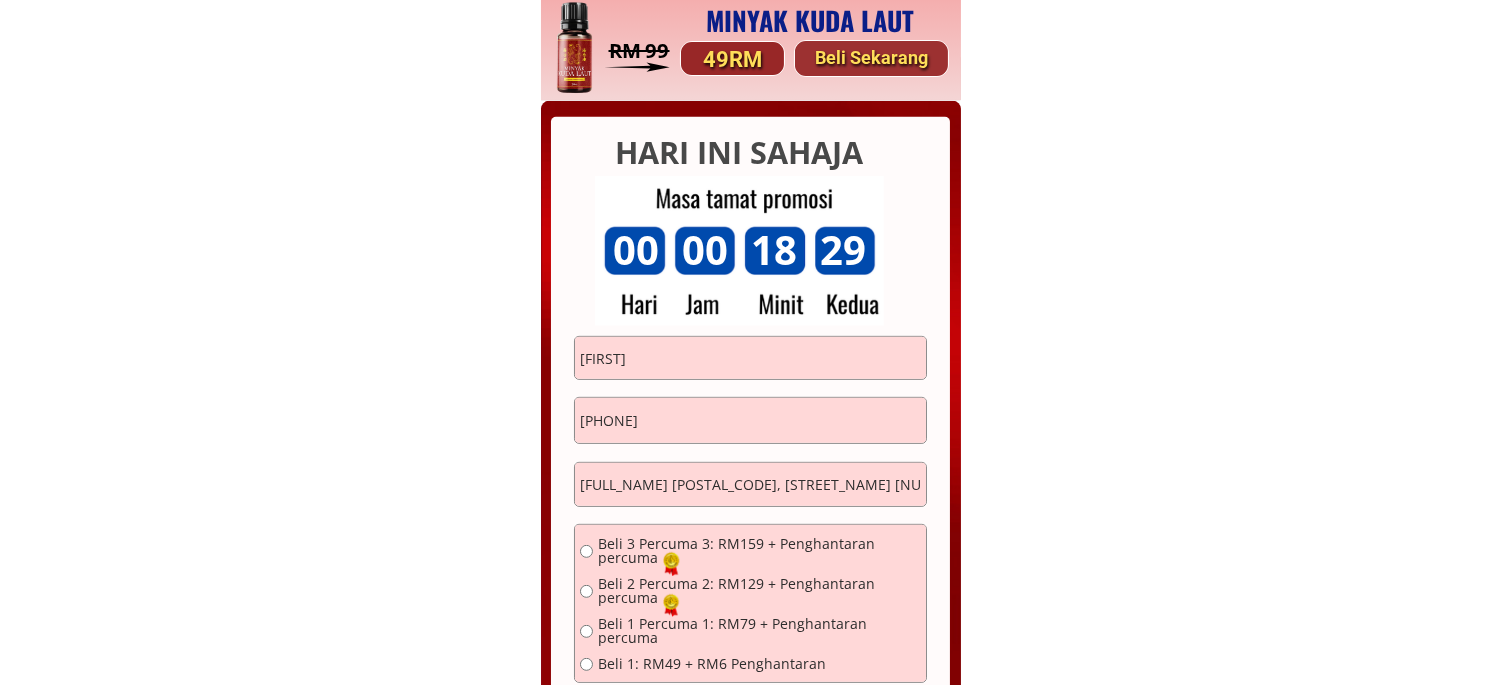 drag, startPoint x: 601, startPoint y: 488, endPoint x: 847, endPoint y: 488, distance: 246 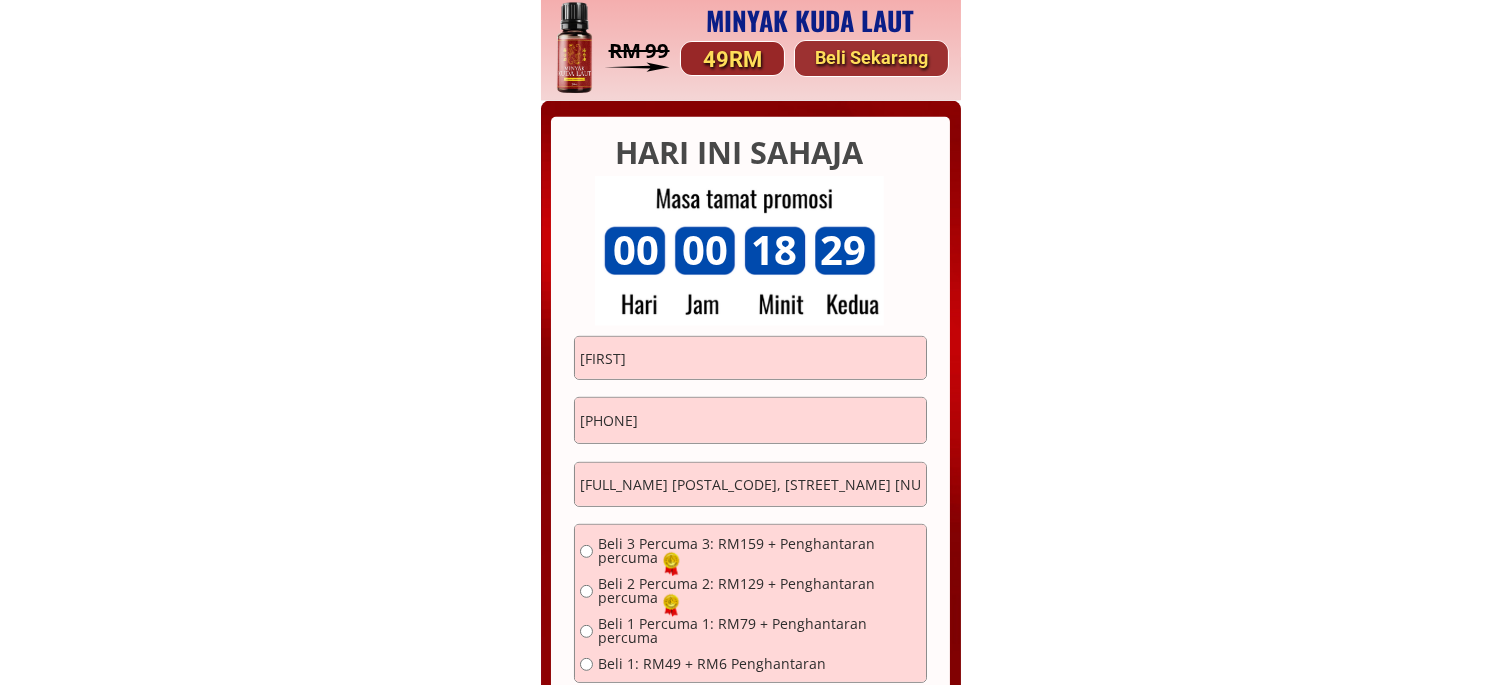 click on "[FULL_NAME] [POSTAL_CODE], [STREET_NAME] [NUMBER], [DISTRICT], [ROAD_NAME], [POSTAL_CODE] [CITY], [STATE]" at bounding box center (750, 485) 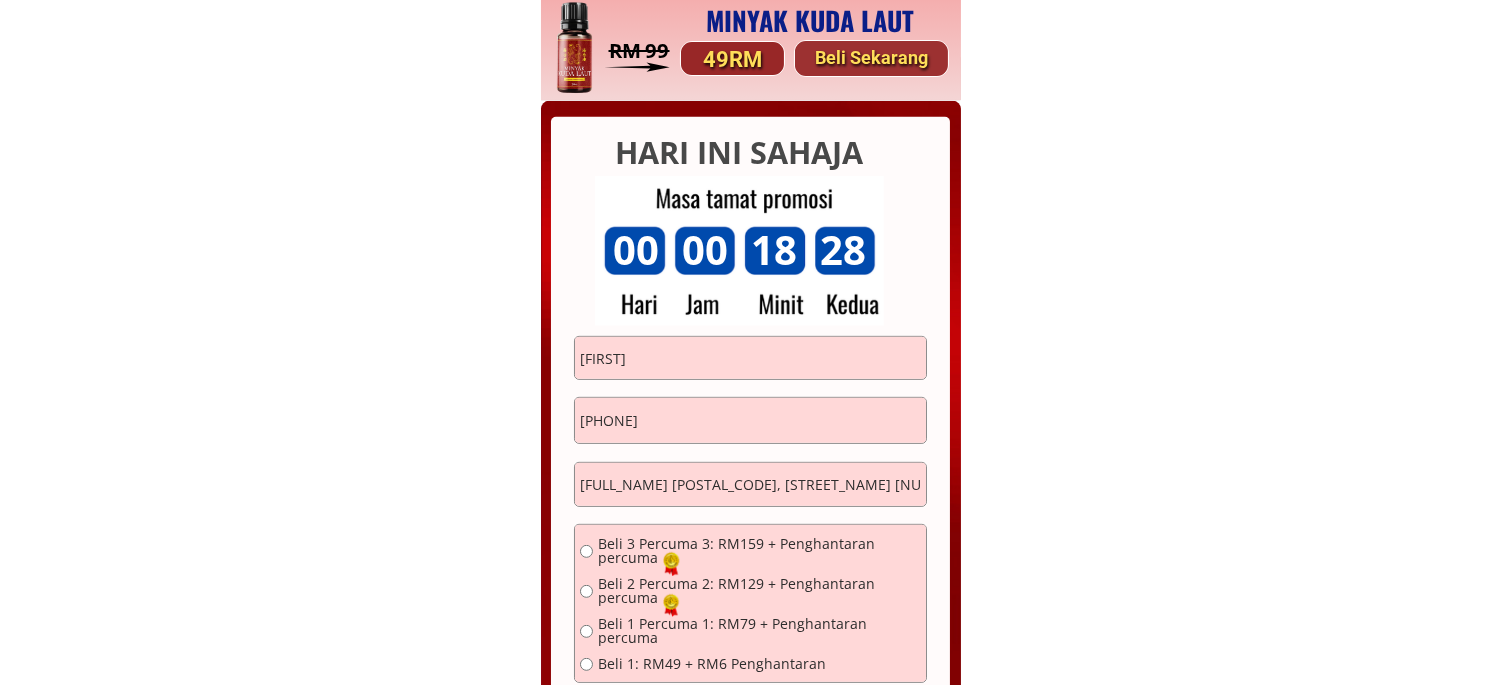 type on "[FULL_NAME] [POSTAL_CODE], [STREET_NAME] [NUMBER], [DISTRICT], [ROAD_NAME], [POSTAL_CODE] [CITY], [STATE]" 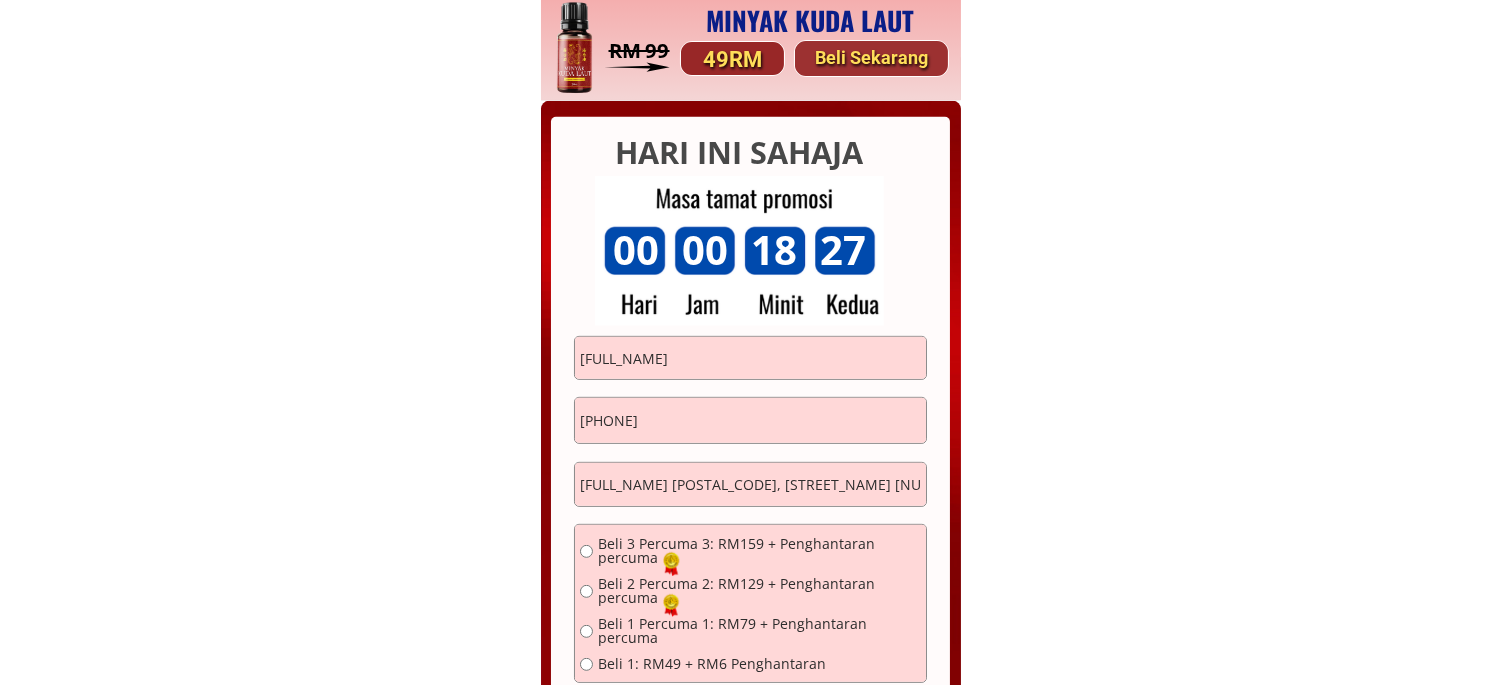 type on "[FULL_NAME]" 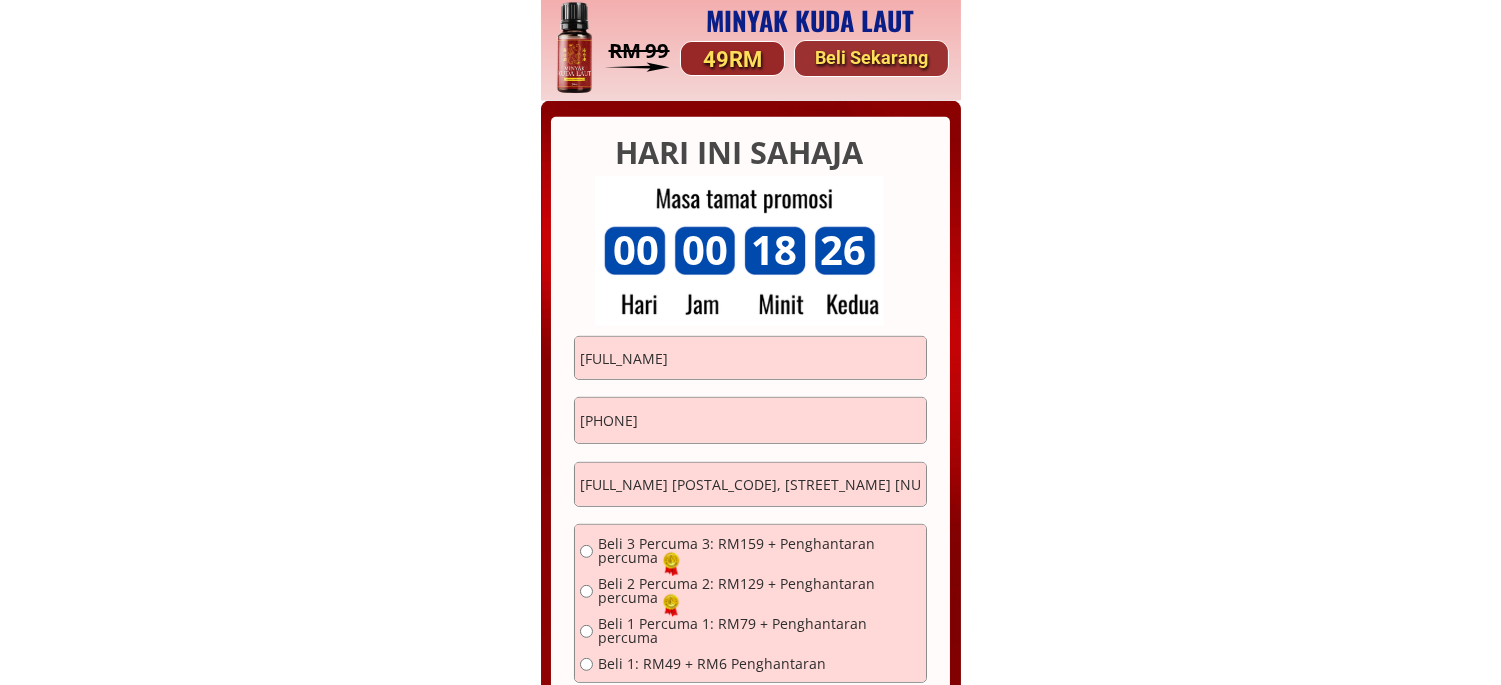 drag, startPoint x: 873, startPoint y: 486, endPoint x: 514, endPoint y: 494, distance: 359.0891 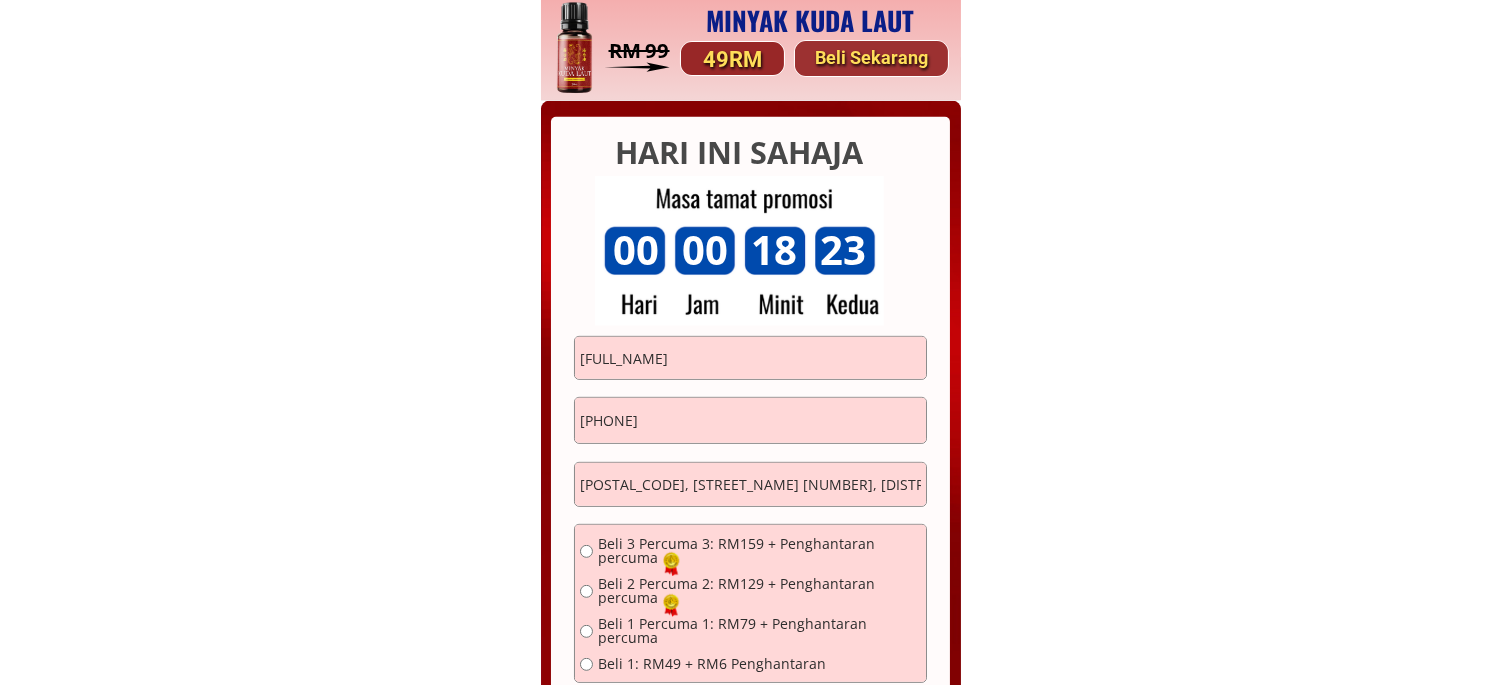 click on "[POSTAL_CODE], [STREET_NAME] [NUMBER], [DISTRICT], [ROAD_NAME], [POSTAL_CODE] [CITY], [STATE]" at bounding box center [750, 485] 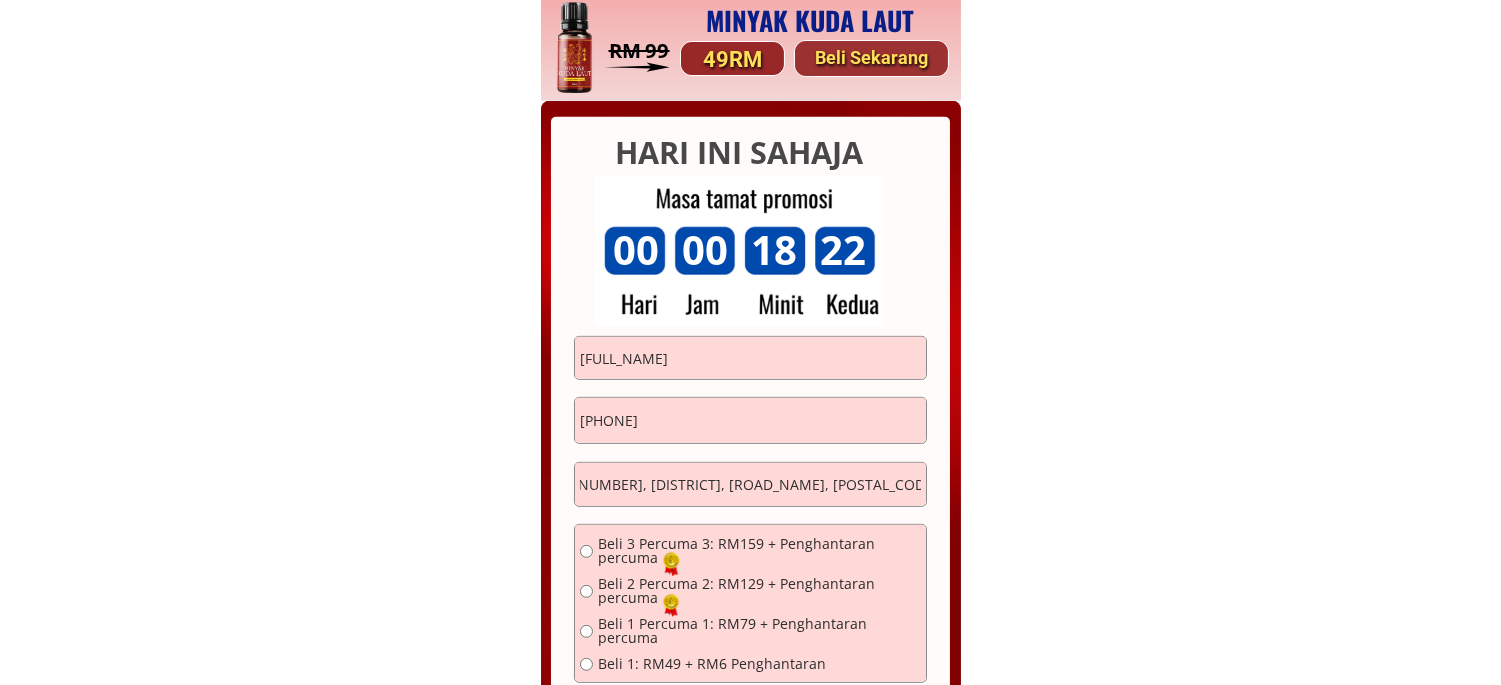 scroll, scrollTop: 0, scrollLeft: 350, axis: horizontal 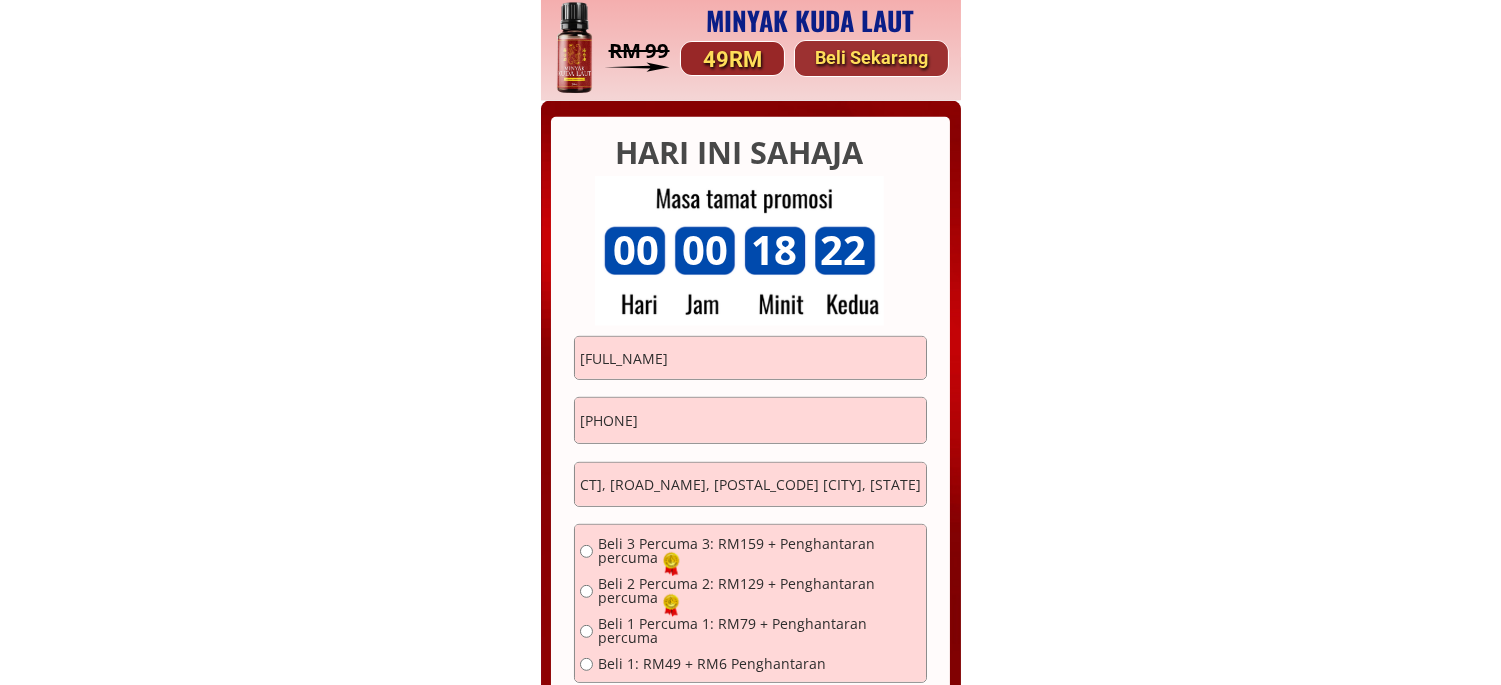 drag, startPoint x: 688, startPoint y: 482, endPoint x: 963, endPoint y: 506, distance: 276.0453 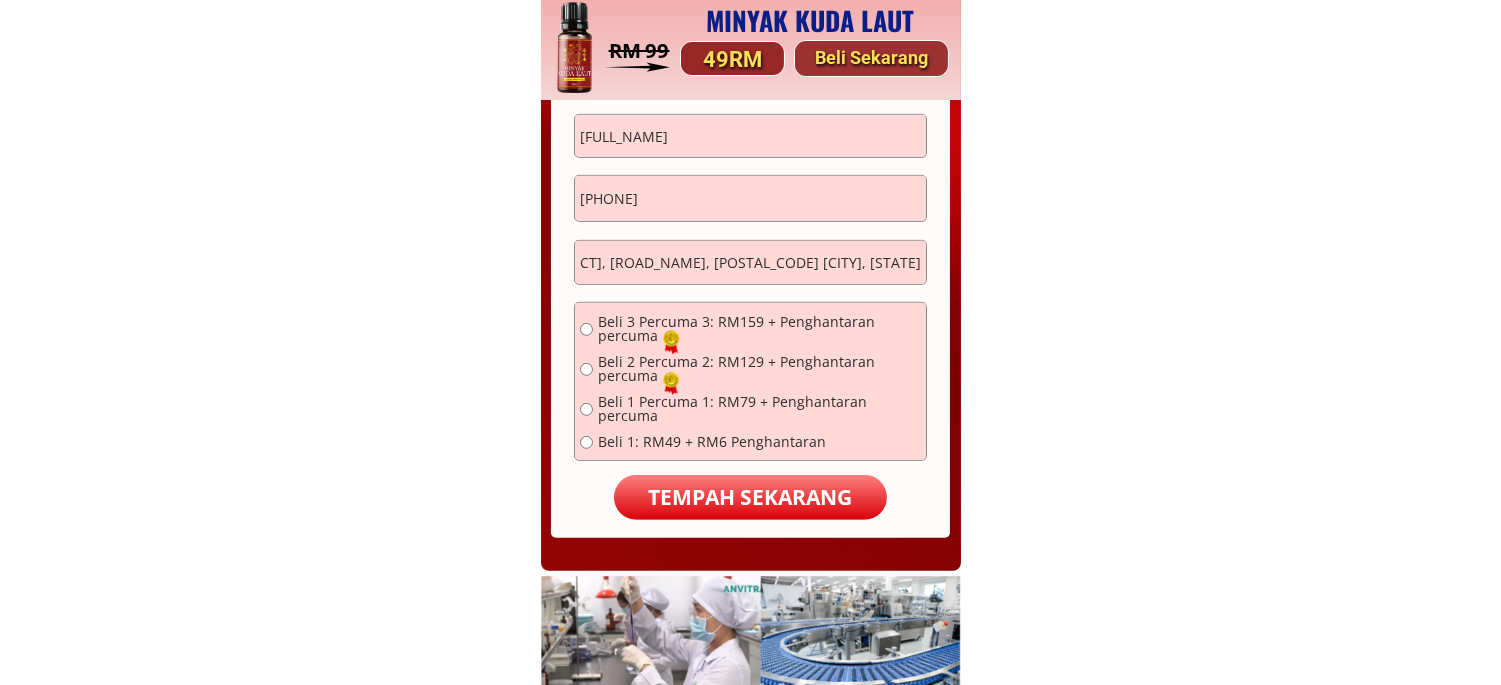 scroll, scrollTop: 15590, scrollLeft: 0, axis: vertical 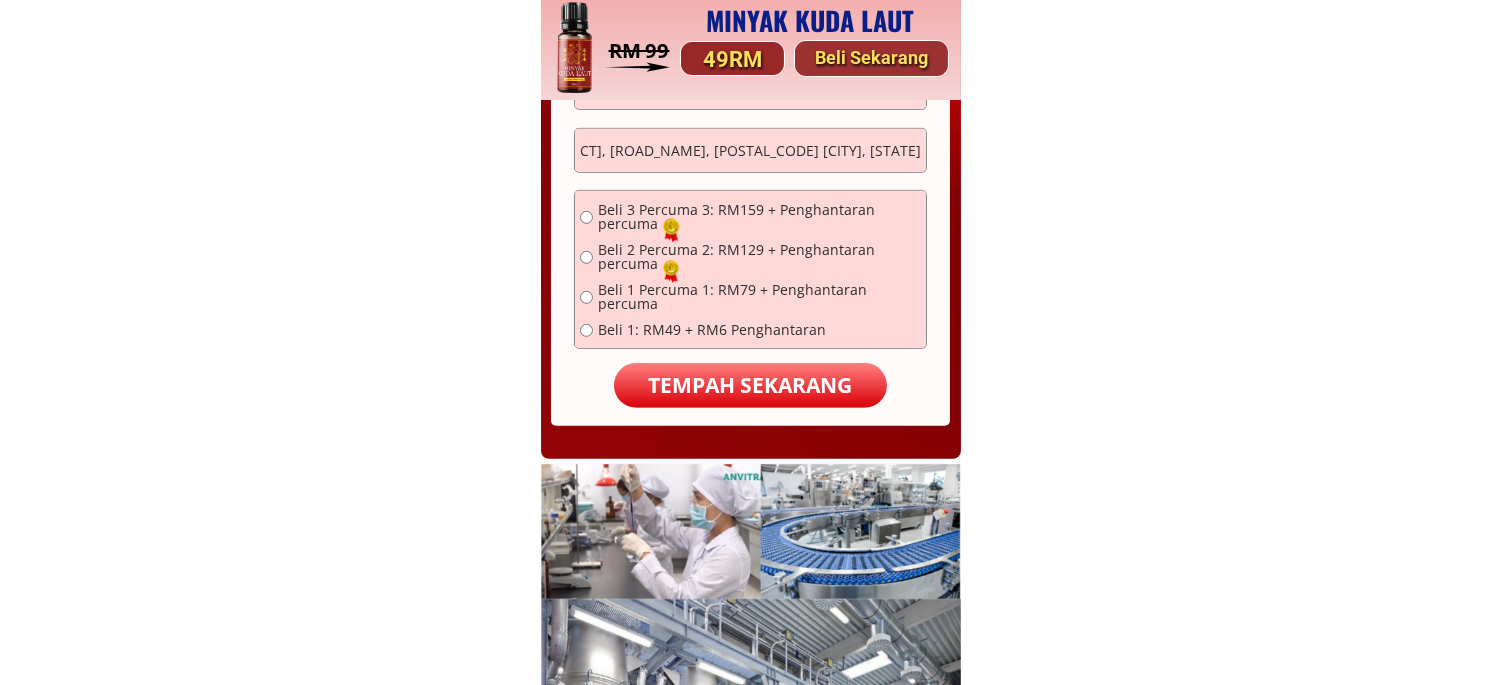 type on "[POSTAL_CODE], [STREET_NAME] [NUMBER], [DISTRICT], [ROAD_NAME], [POSTAL_CODE] [CITY], [STATE]" 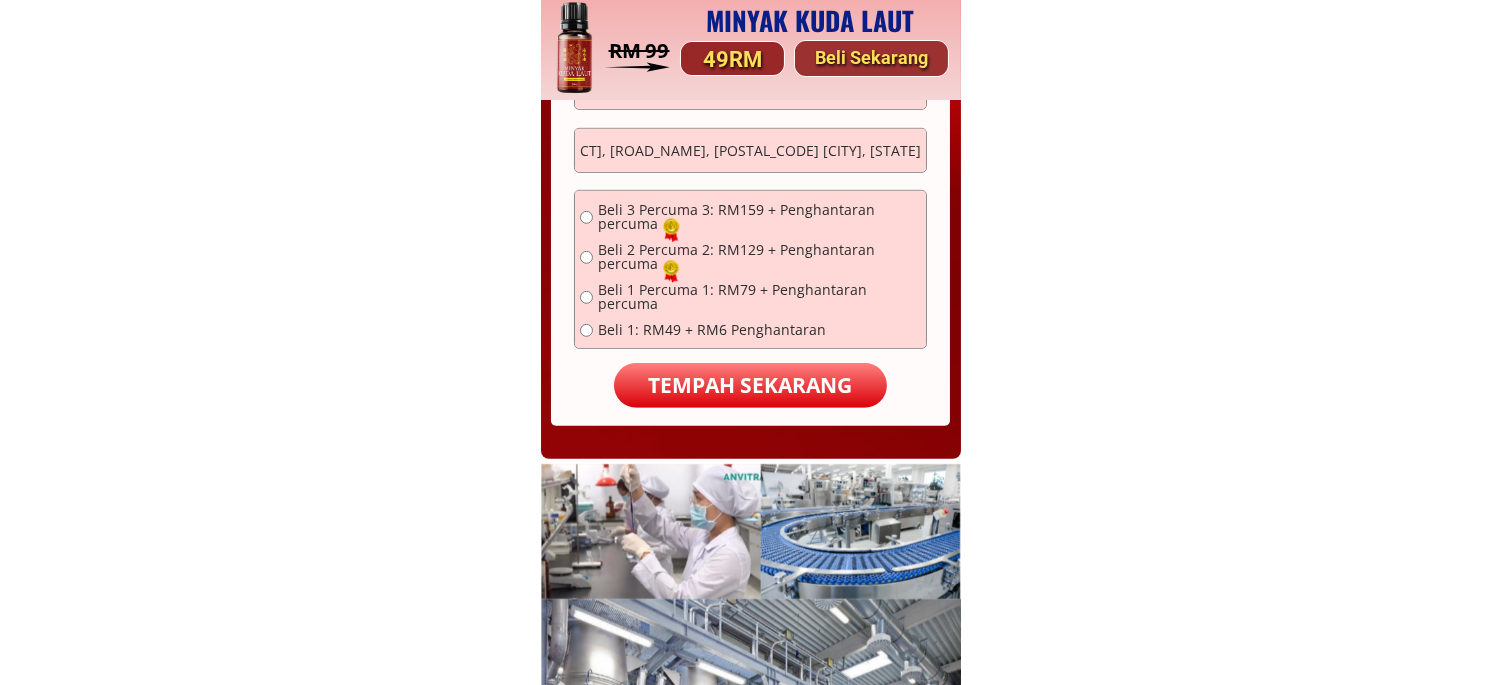 scroll, scrollTop: 0, scrollLeft: 0, axis: both 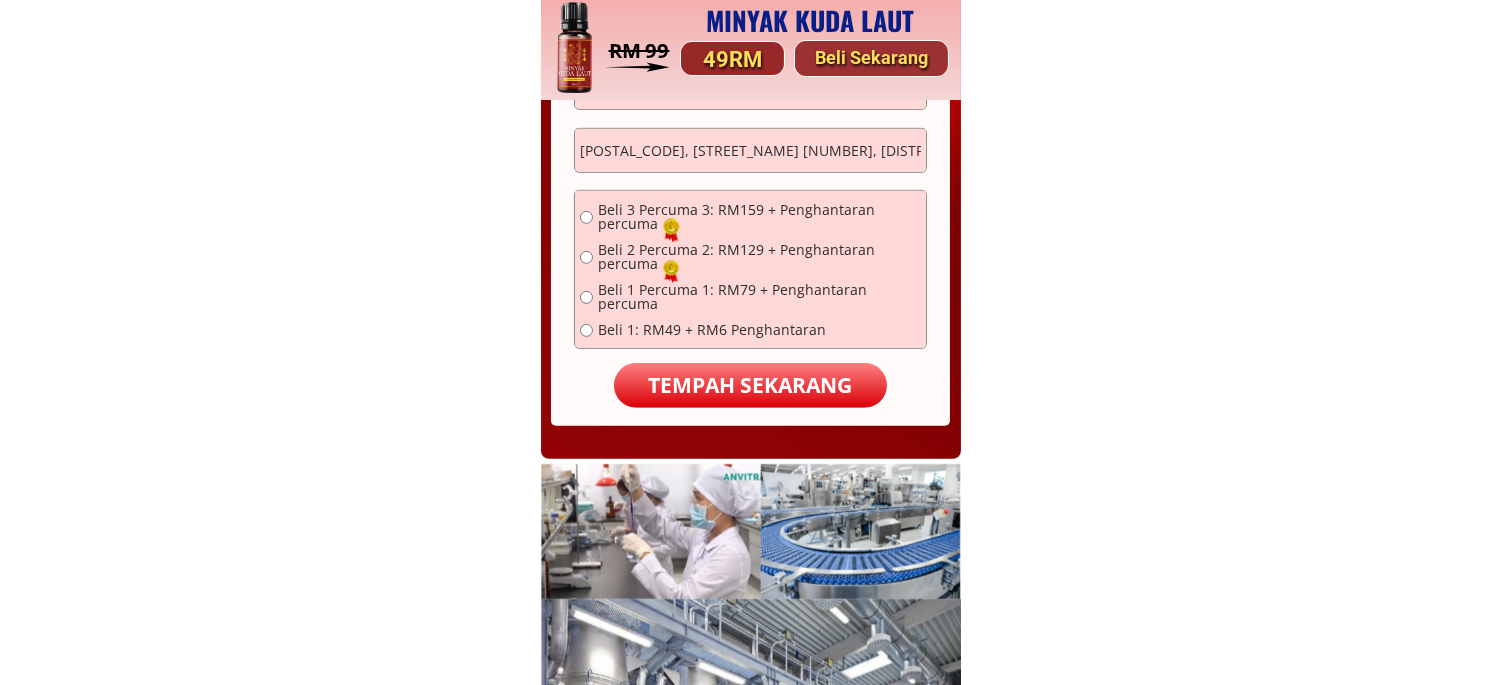 click on "Beli 1: RM49 + RM6 Penghantaran" at bounding box center (759, 217) 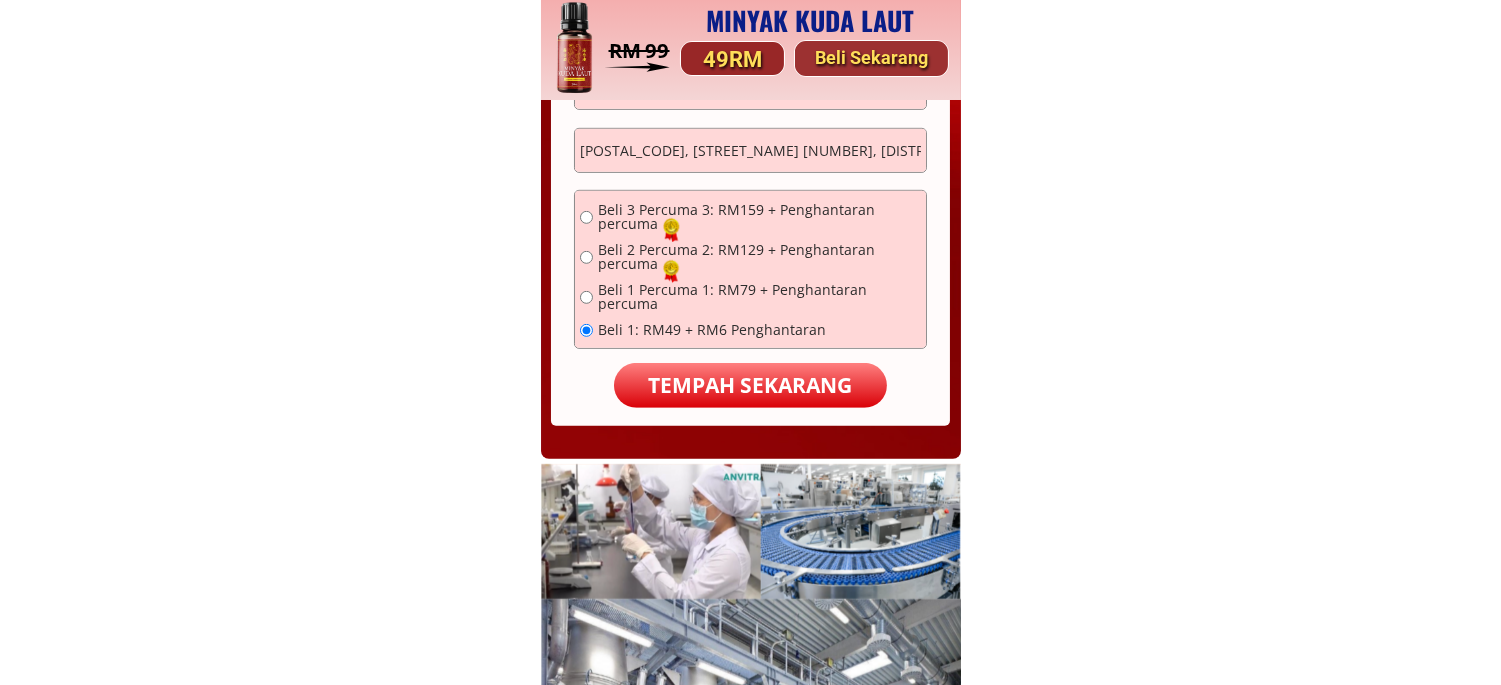 click on "TEMPAH SEKARANG" at bounding box center [750, 386] 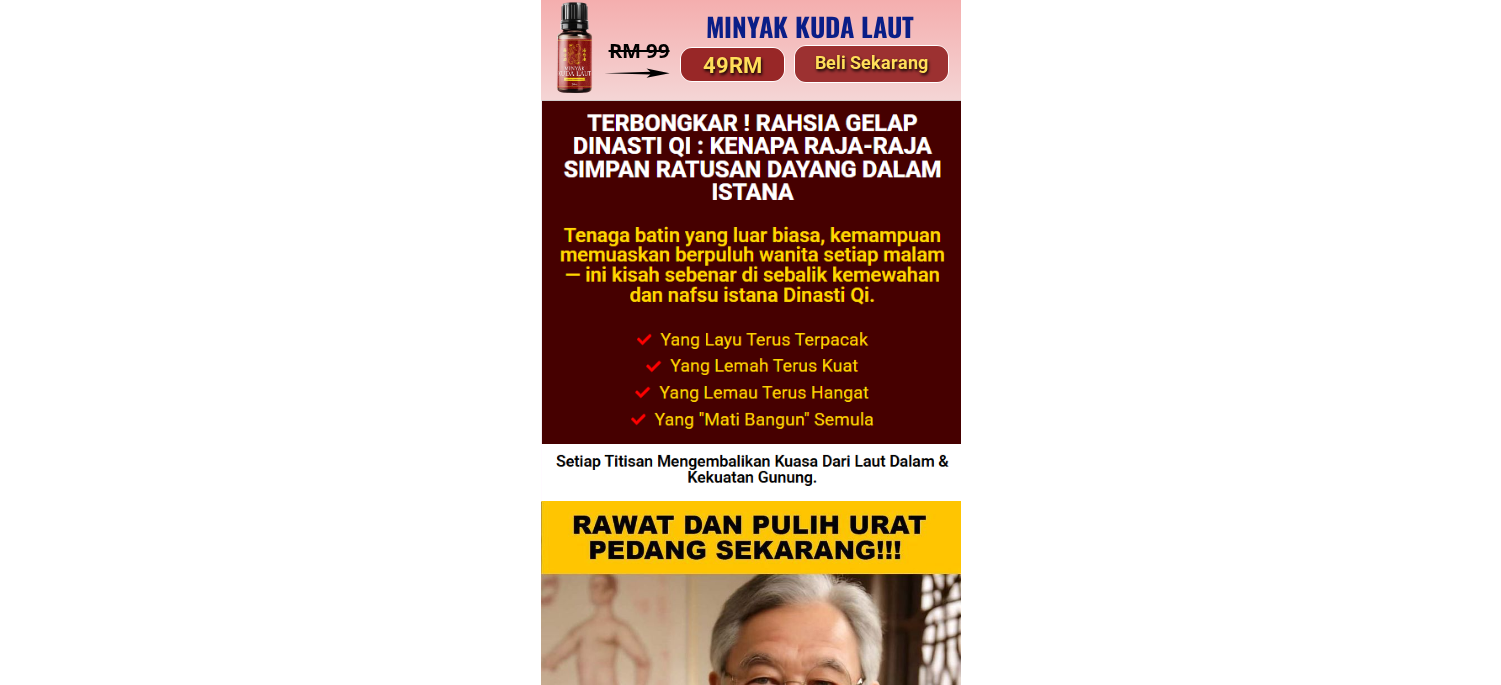 scroll, scrollTop: 0, scrollLeft: 0, axis: both 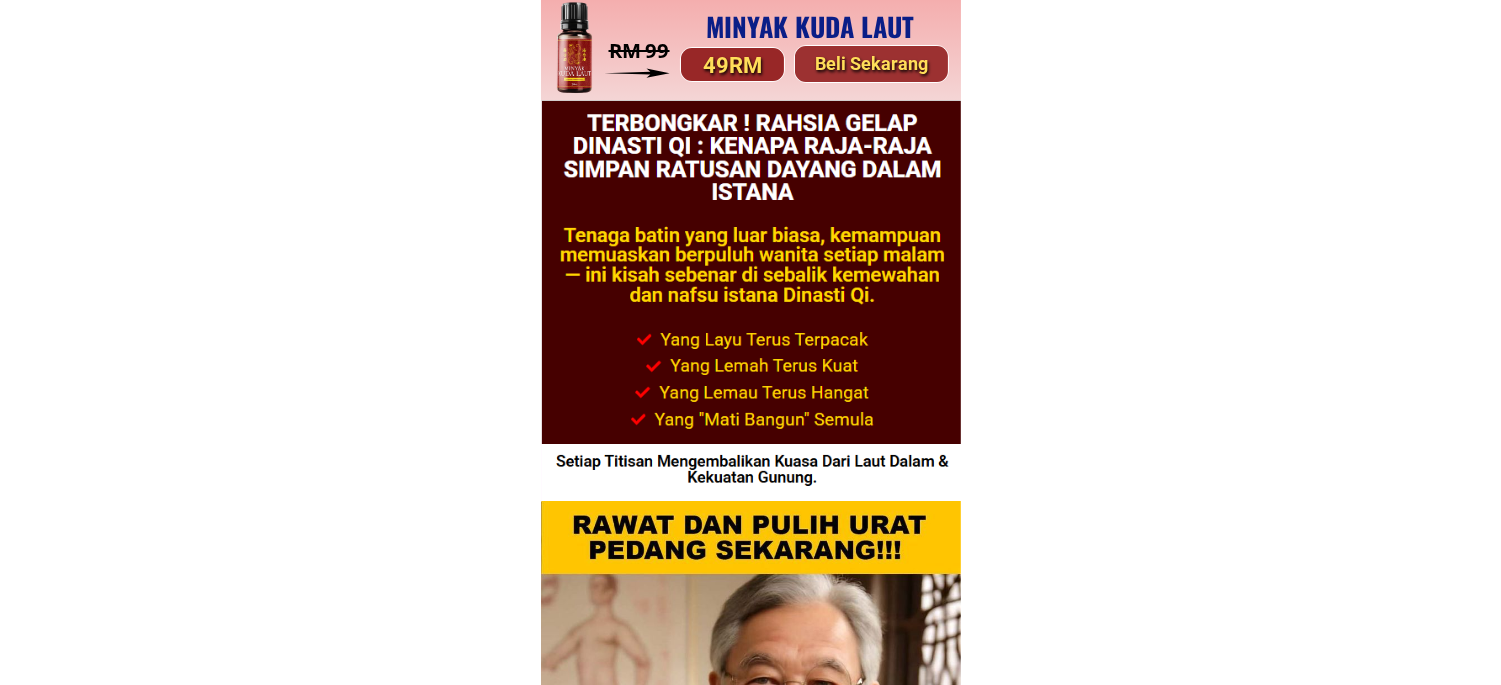 click on "Beli Sekarang" at bounding box center (871, 64) 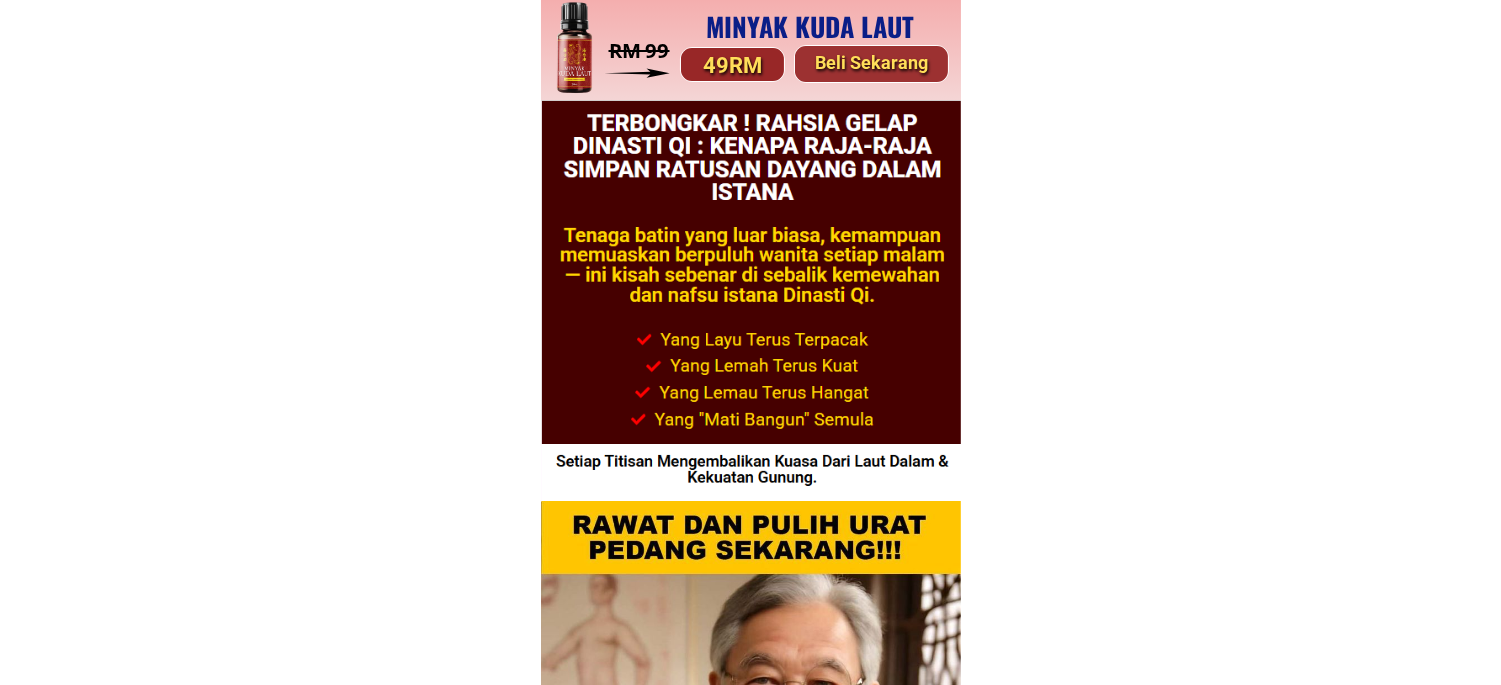 scroll, scrollTop: 15256, scrollLeft: 0, axis: vertical 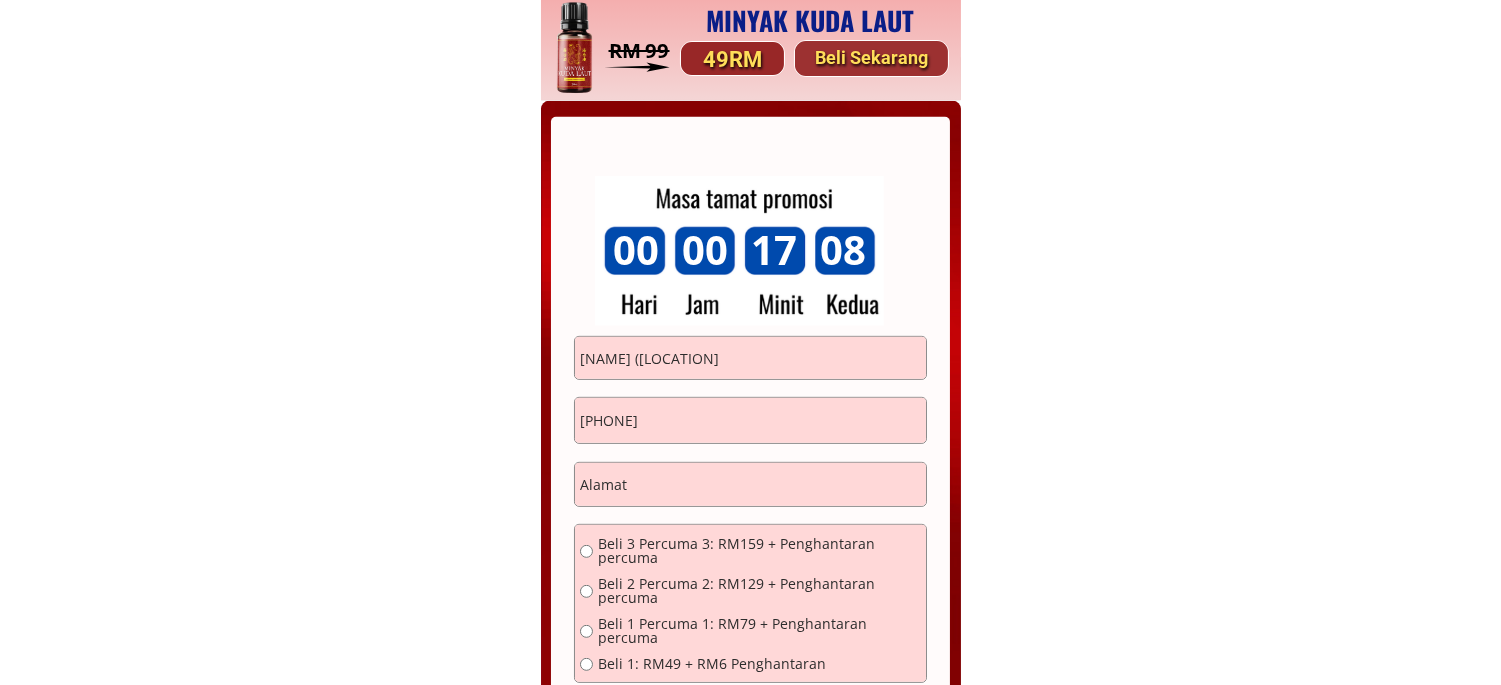 click on "[FULL_NAME]" at bounding box center (750, 358) 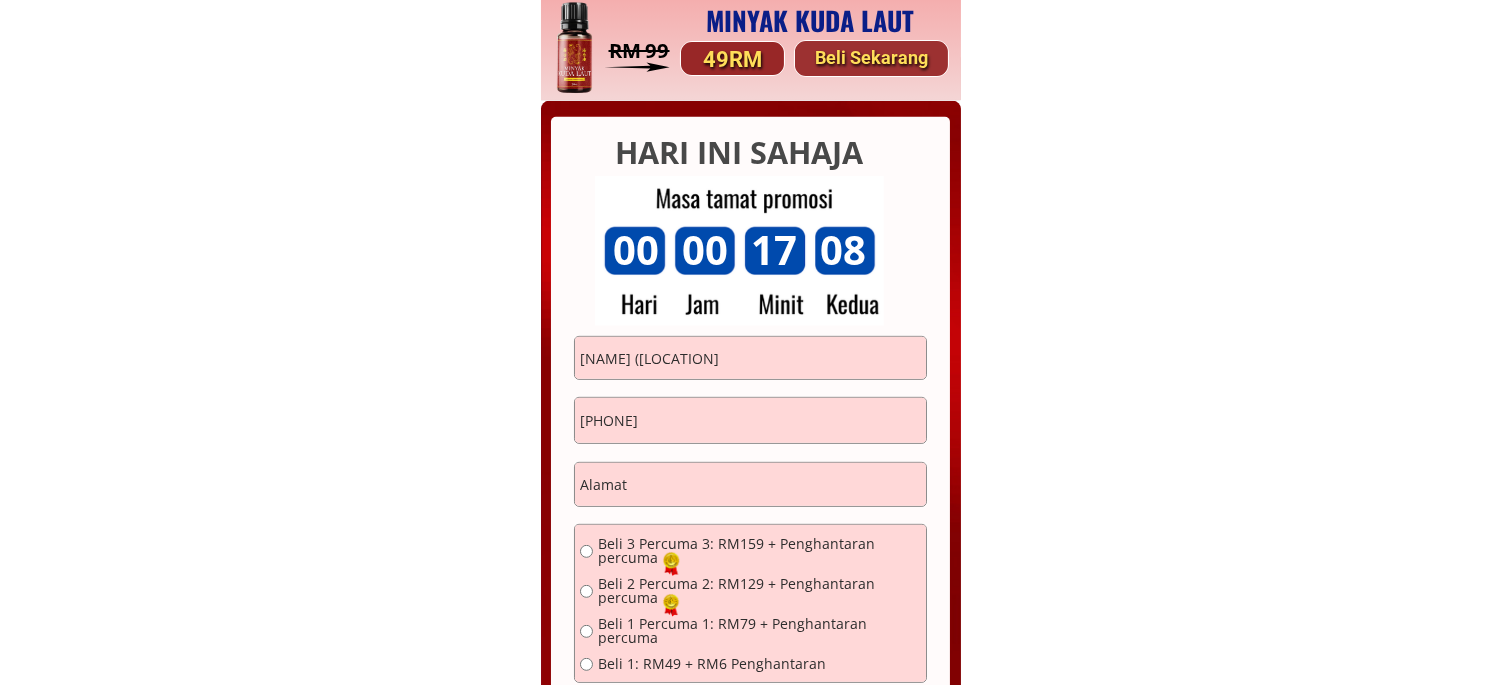 click on "[FULL_NAME]" at bounding box center (750, 358) 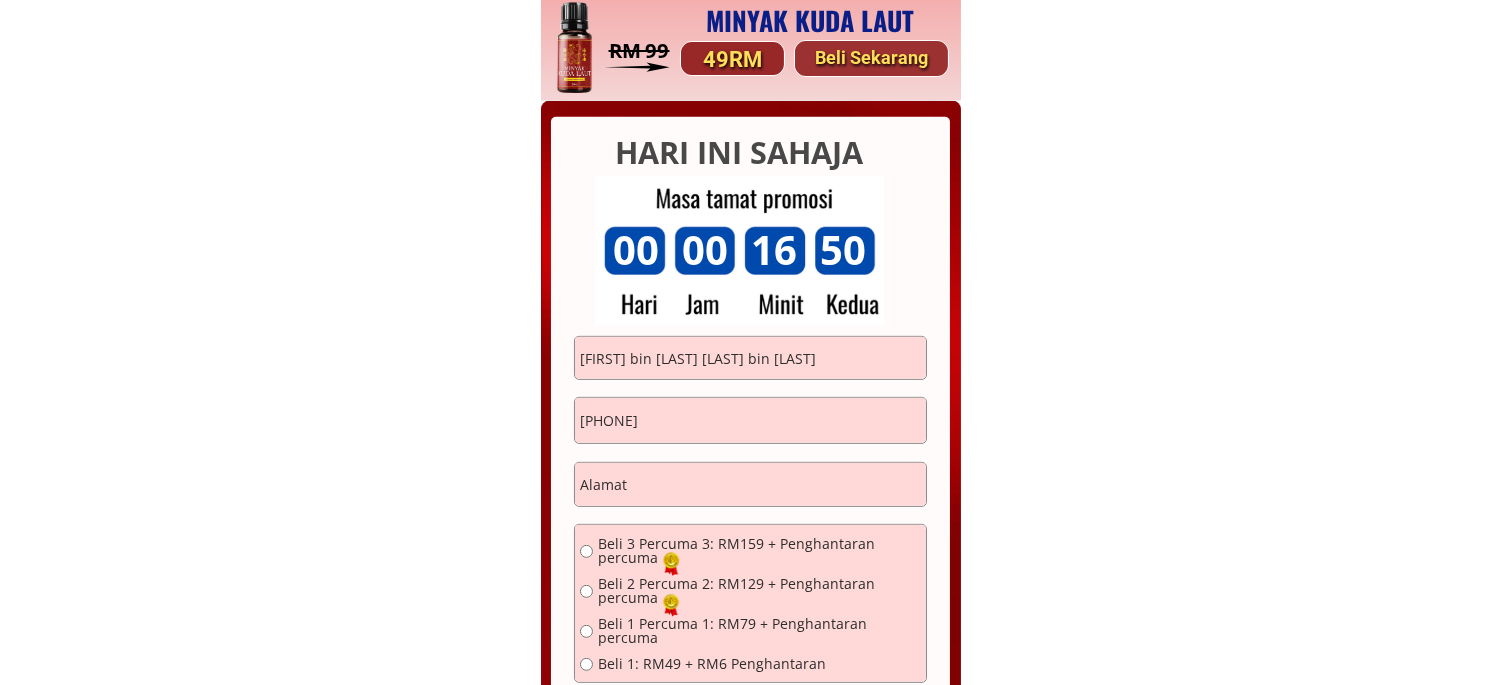 type on "Ayub bin Hamid Hamid bin Latif" 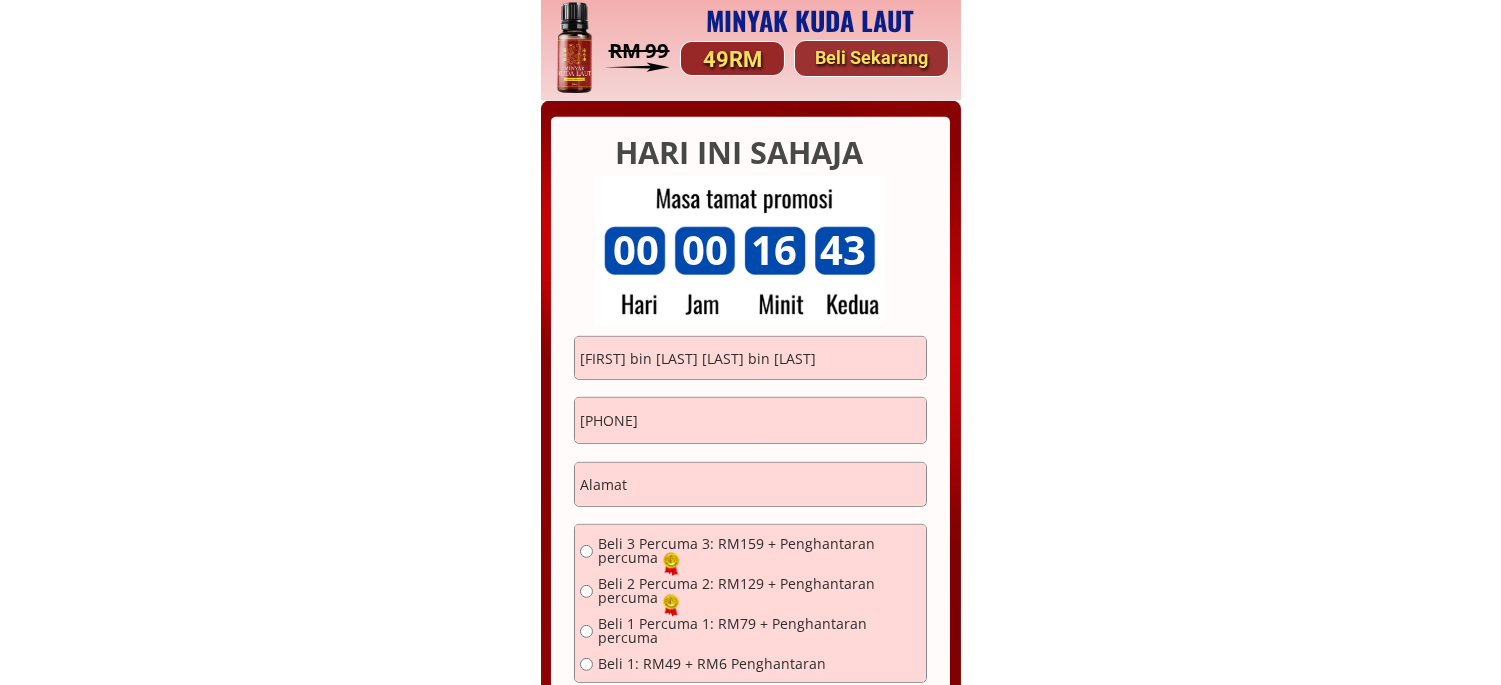 click on "[PHONE]" at bounding box center (750, 421) 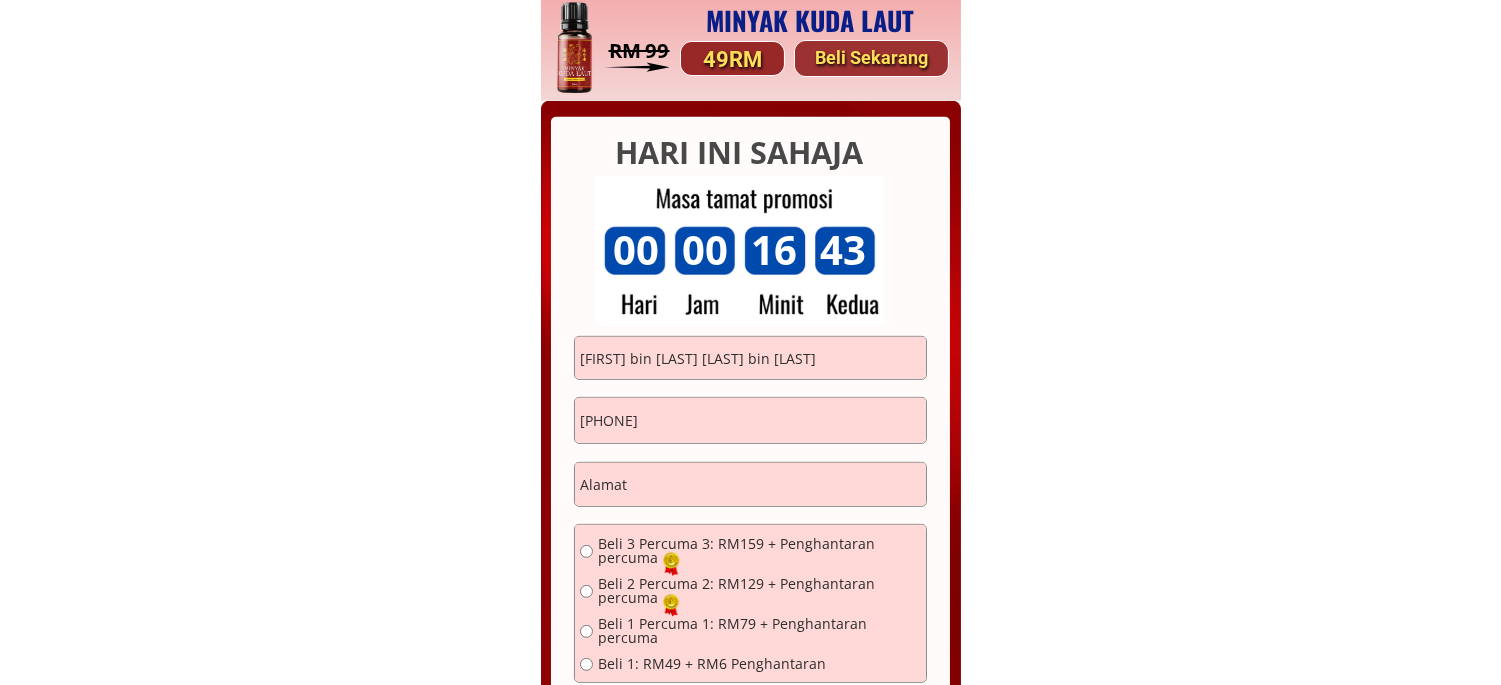 click on "[PHONE]" at bounding box center (750, 421) 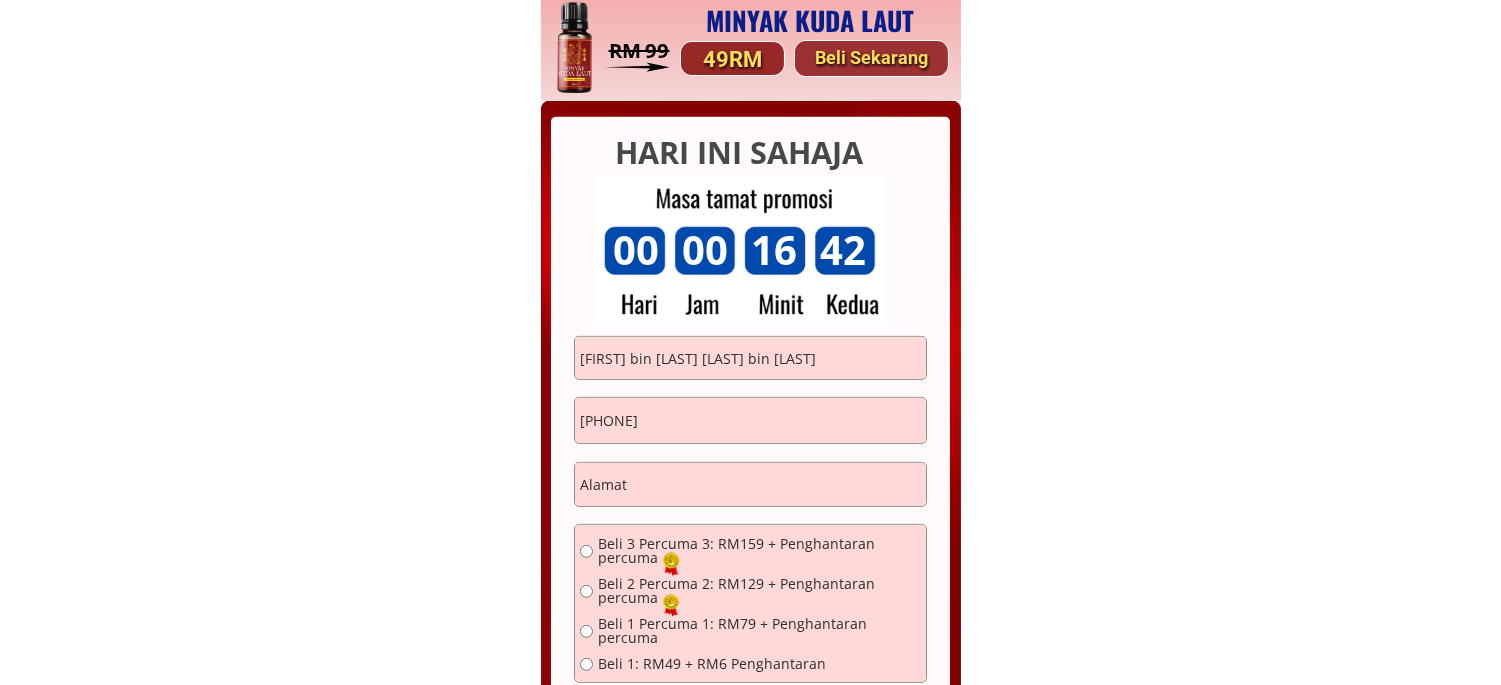 click on "[PHONE]" at bounding box center (750, 421) 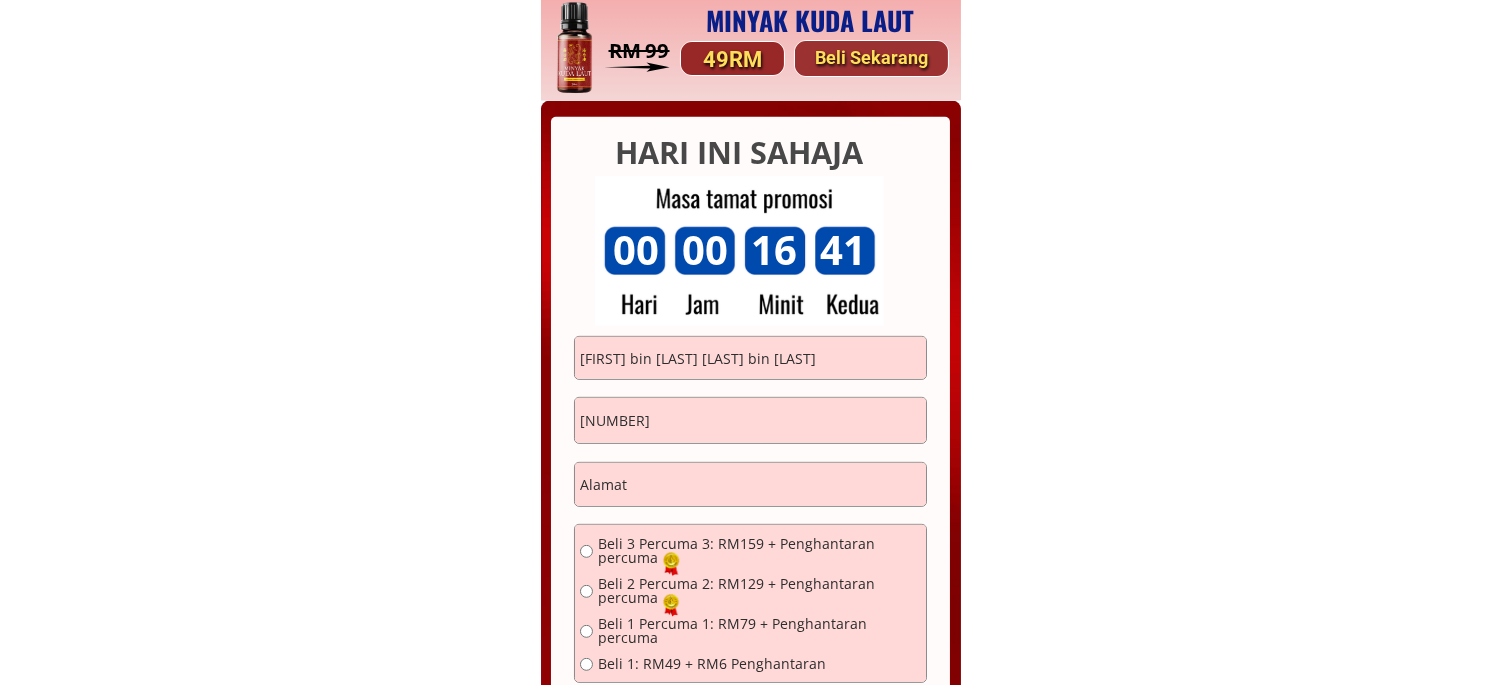 type on "189087120" 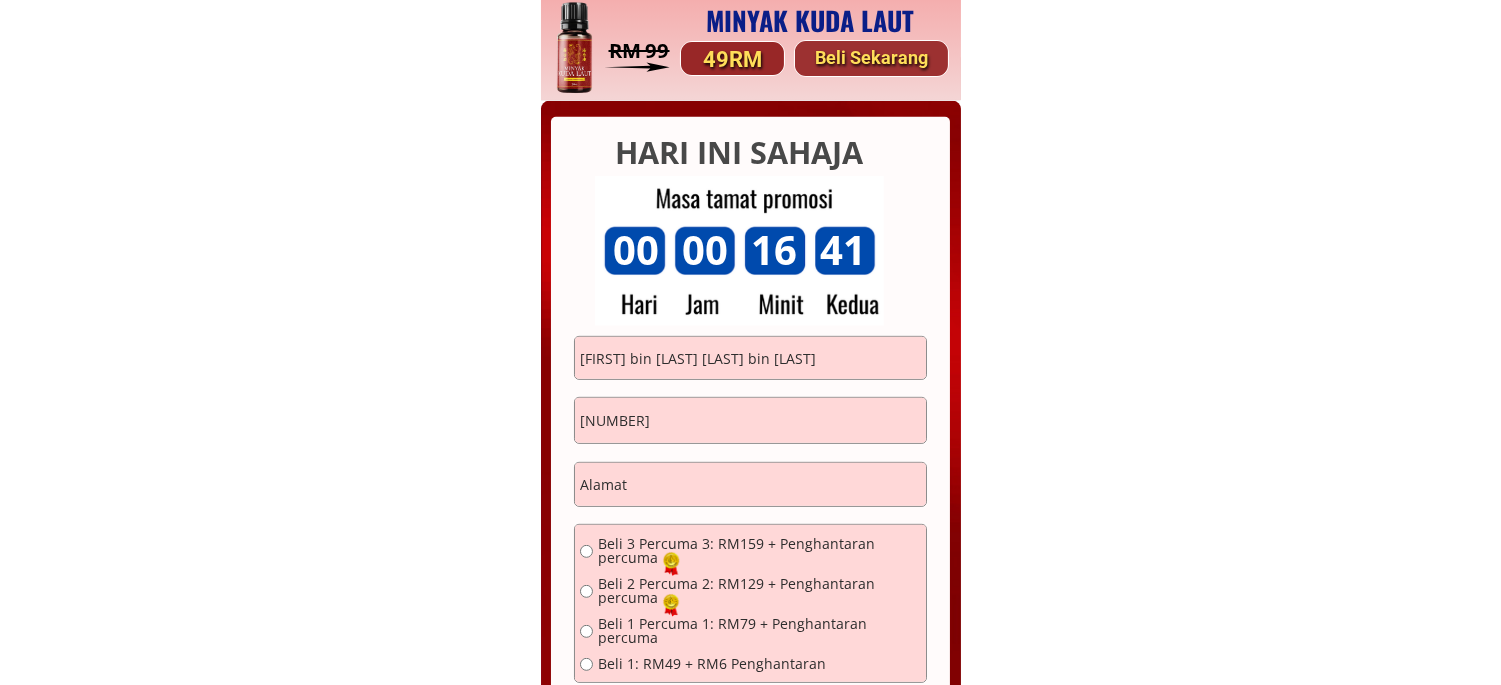 click on "Beli 1 Percuma 1: RM79 + Penghantaran percuma" at bounding box center (759, 551) 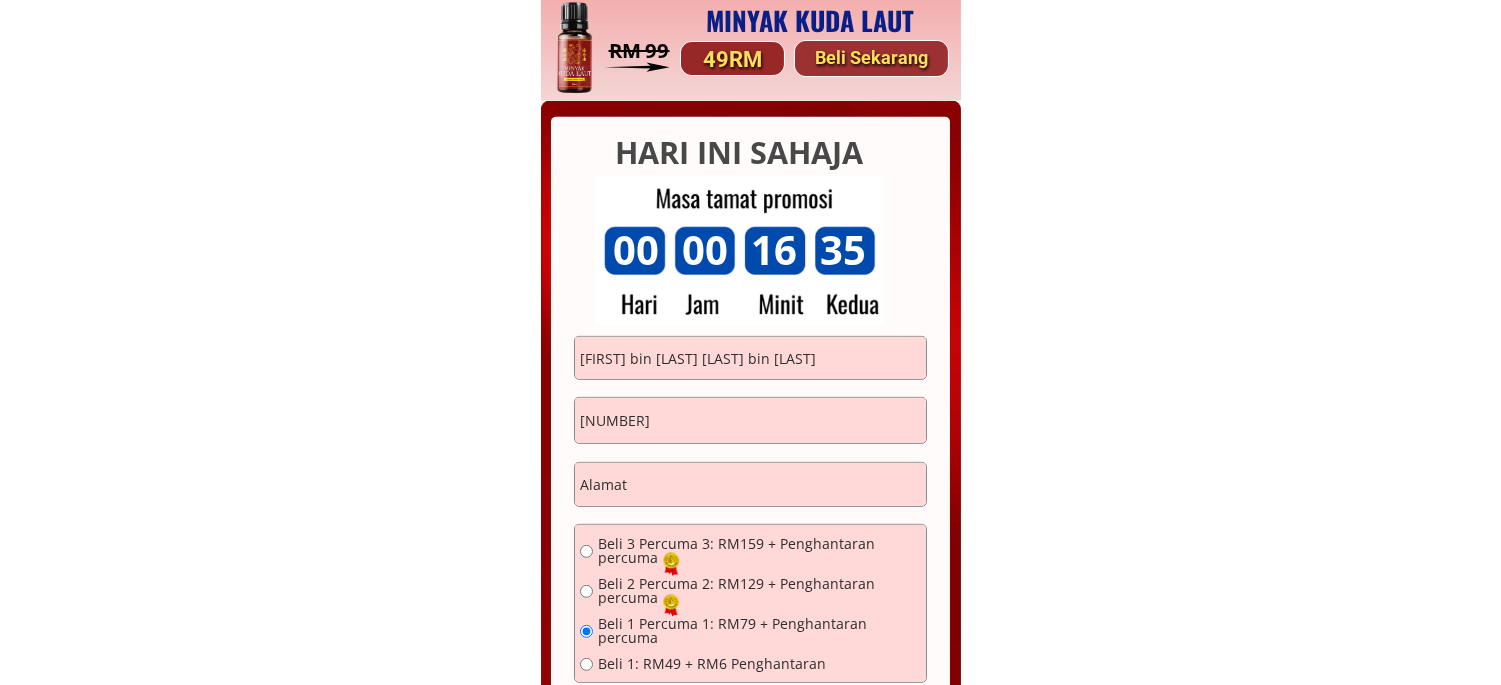 click at bounding box center (750, 485) 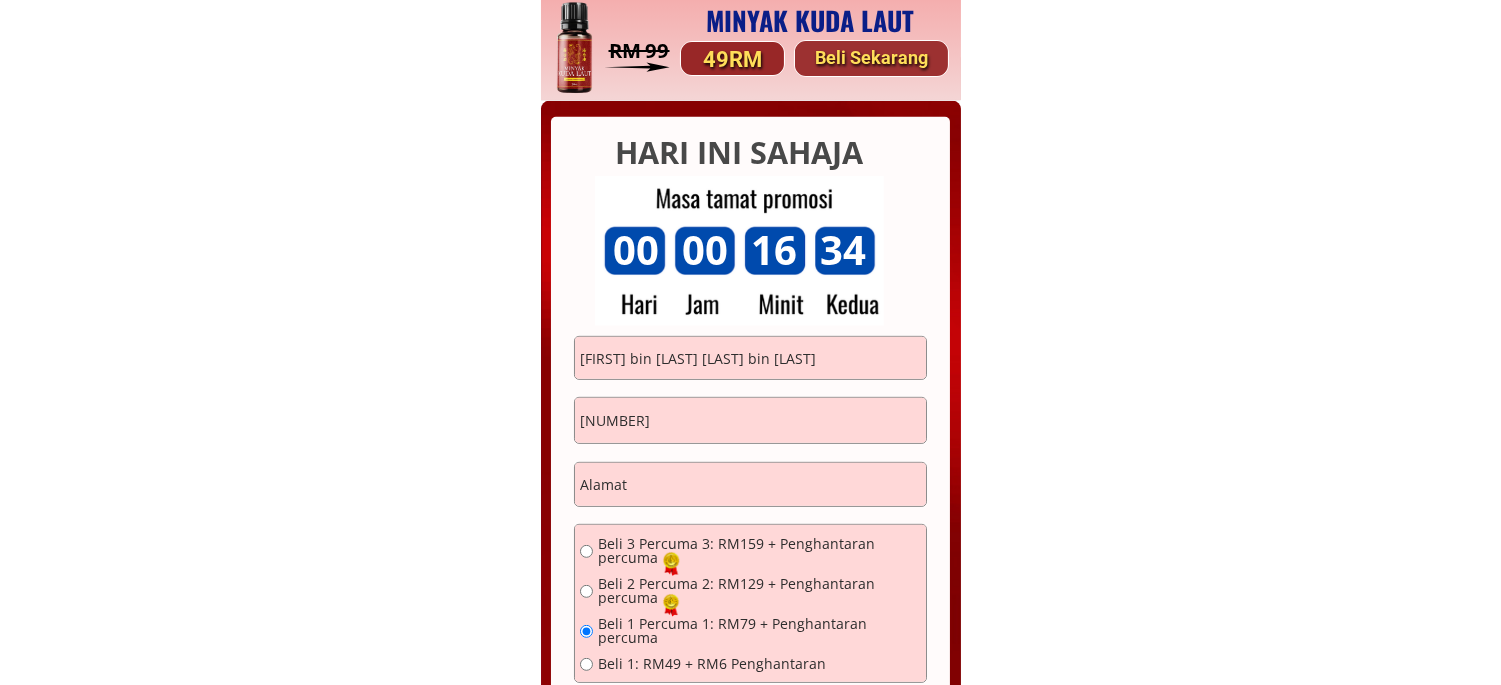click at bounding box center [750, 485] 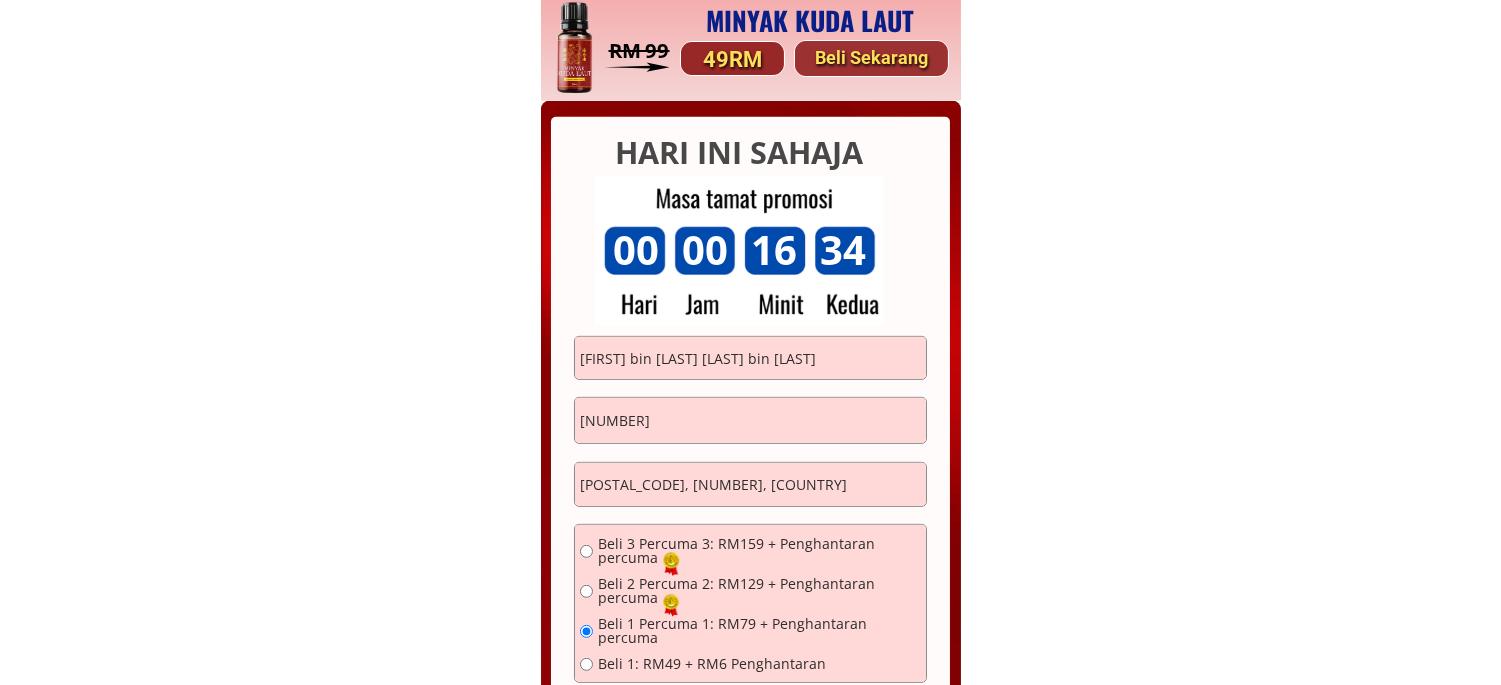 scroll, scrollTop: 15478, scrollLeft: 0, axis: vertical 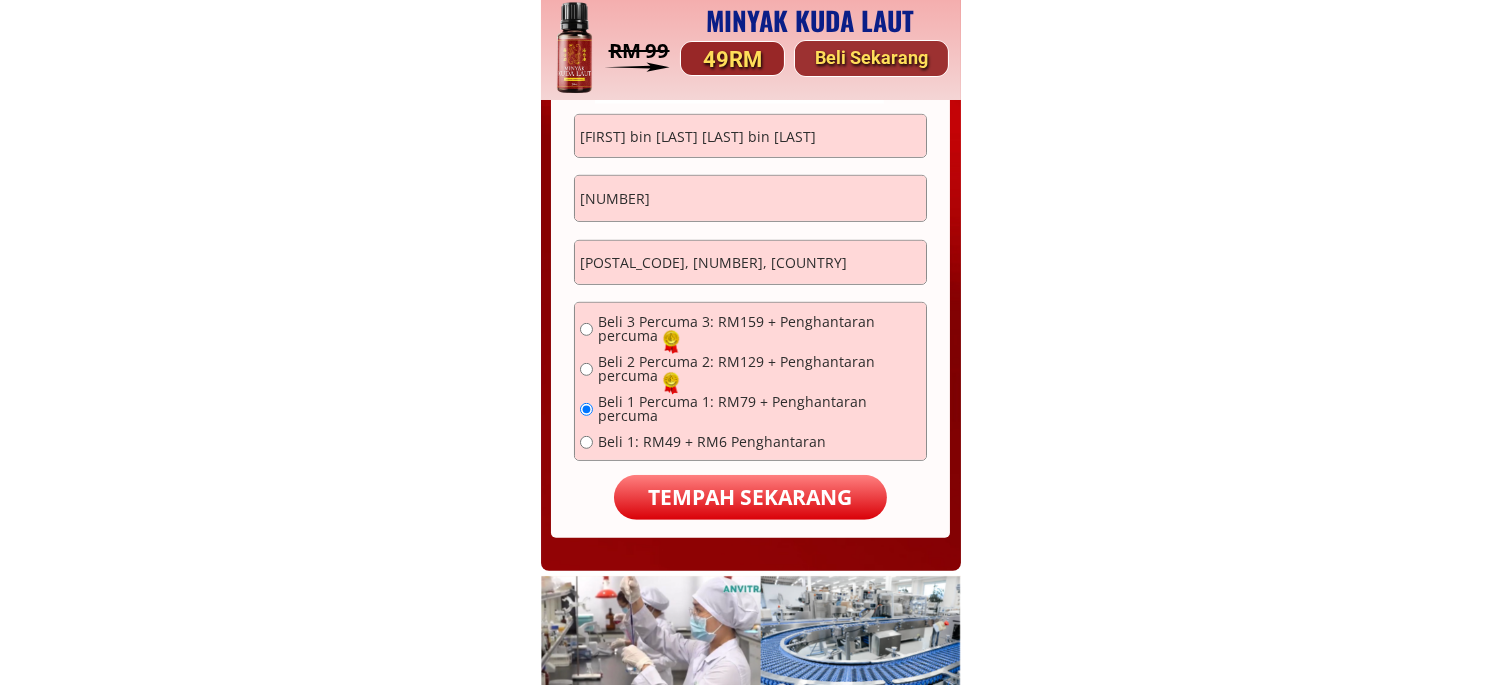 type on "Puchong Batu Dua Belas, 10, Malaysia" 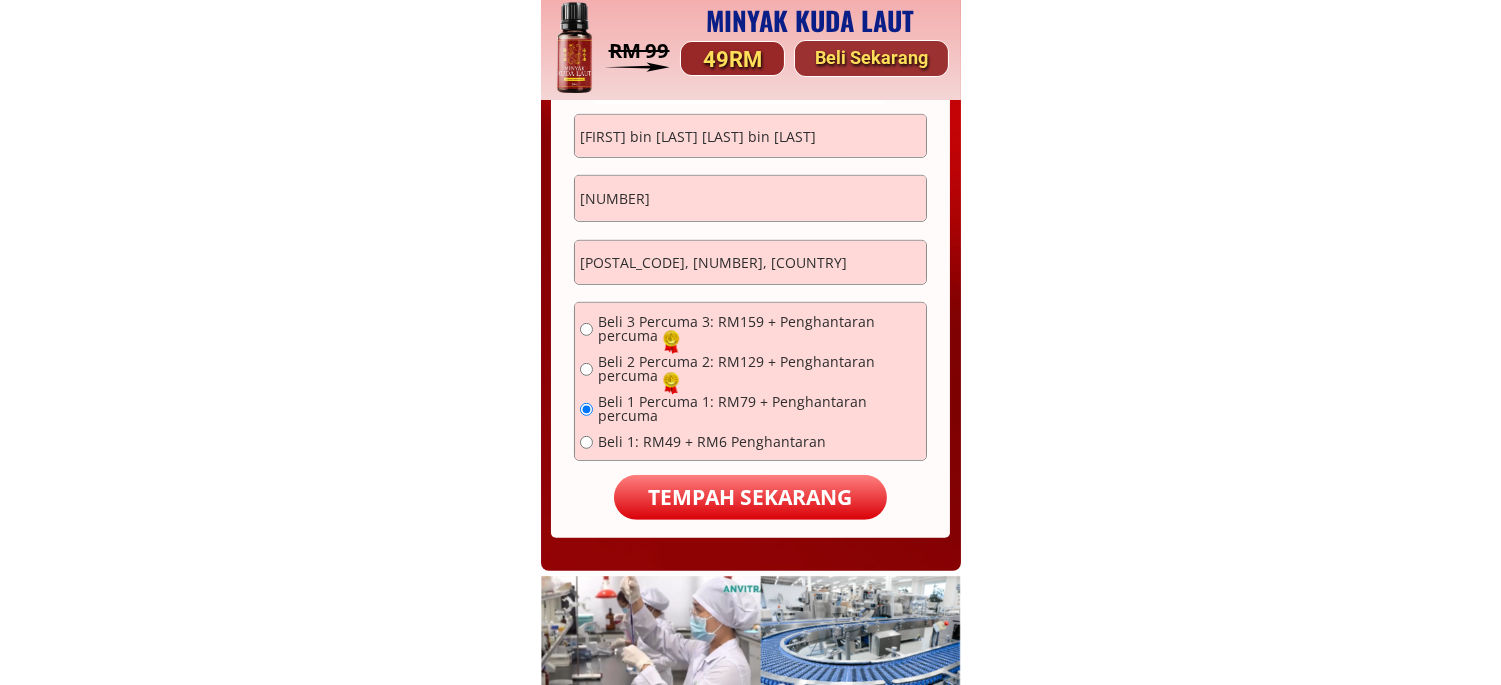 click on "TEMPAH SEKARANG" at bounding box center [750, 498] 